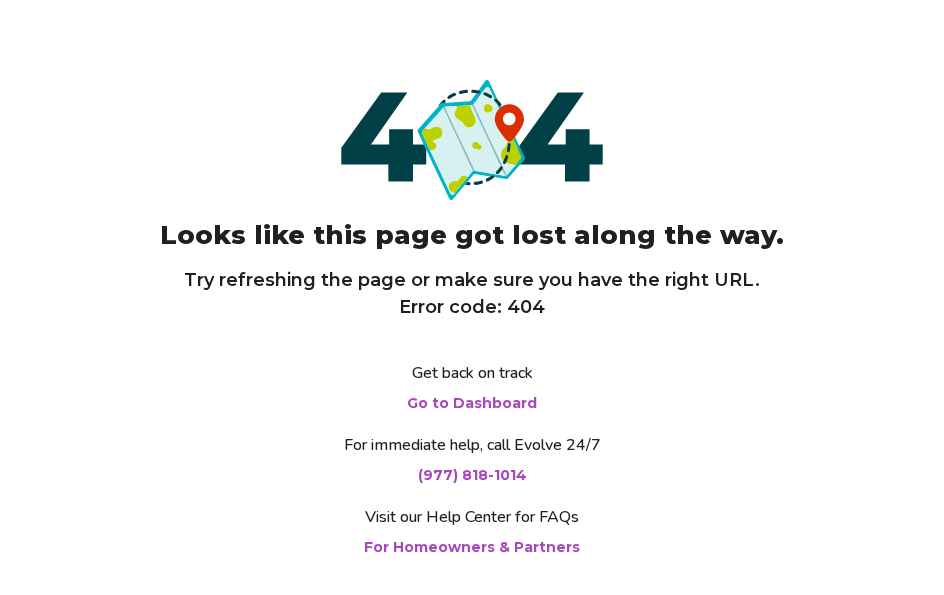 scroll, scrollTop: 0, scrollLeft: 0, axis: both 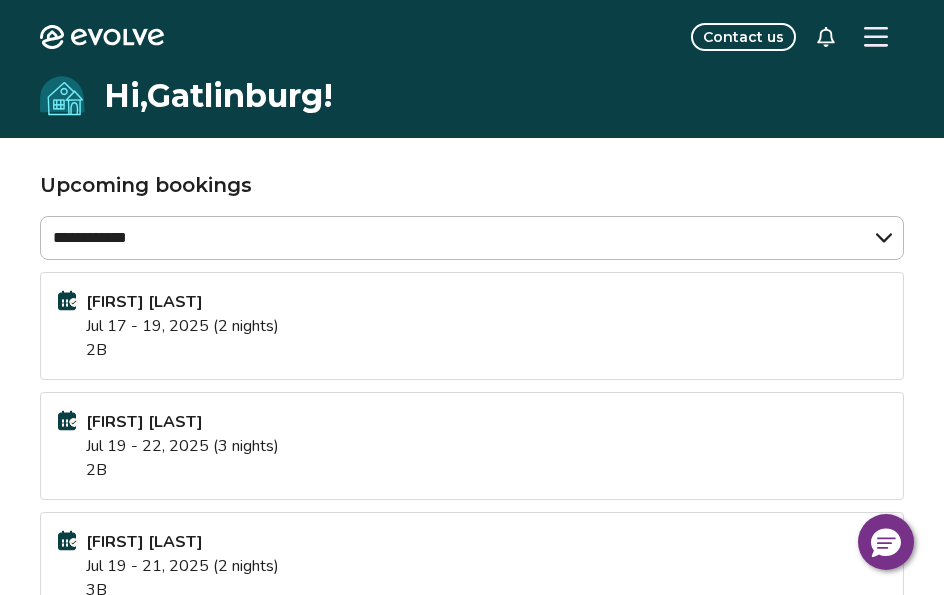click 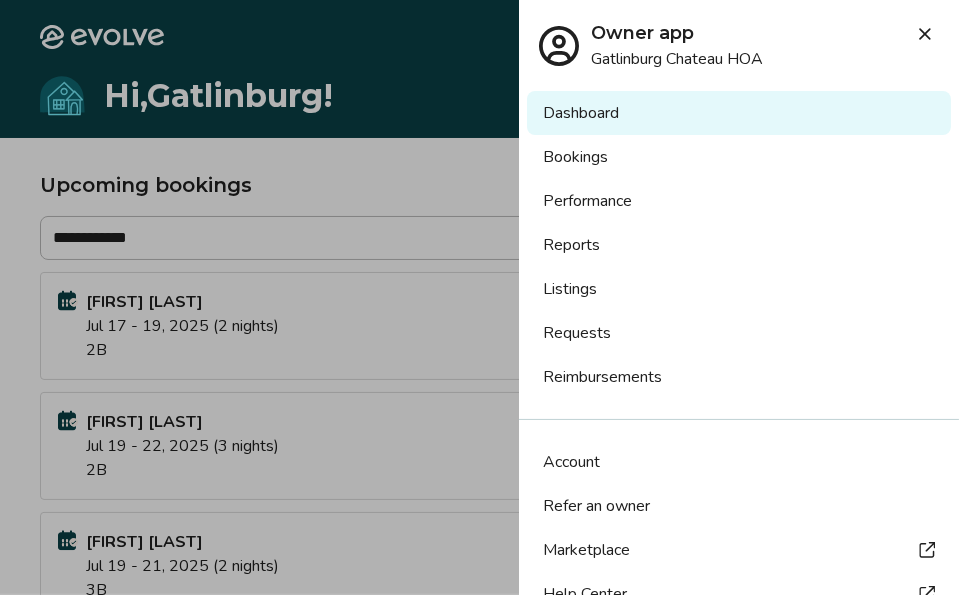 click on "Reports" at bounding box center [739, 245] 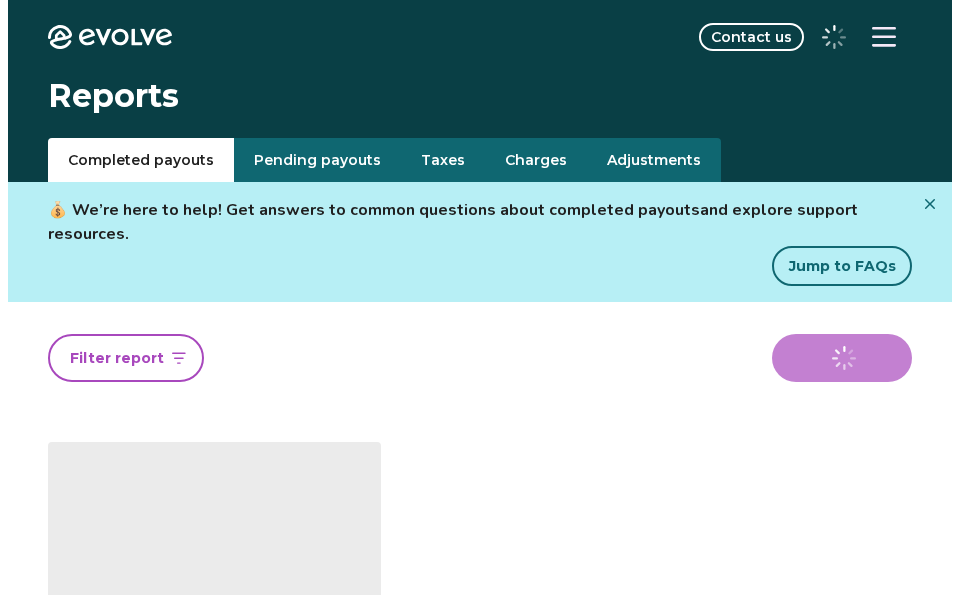 scroll, scrollTop: 0, scrollLeft: 0, axis: both 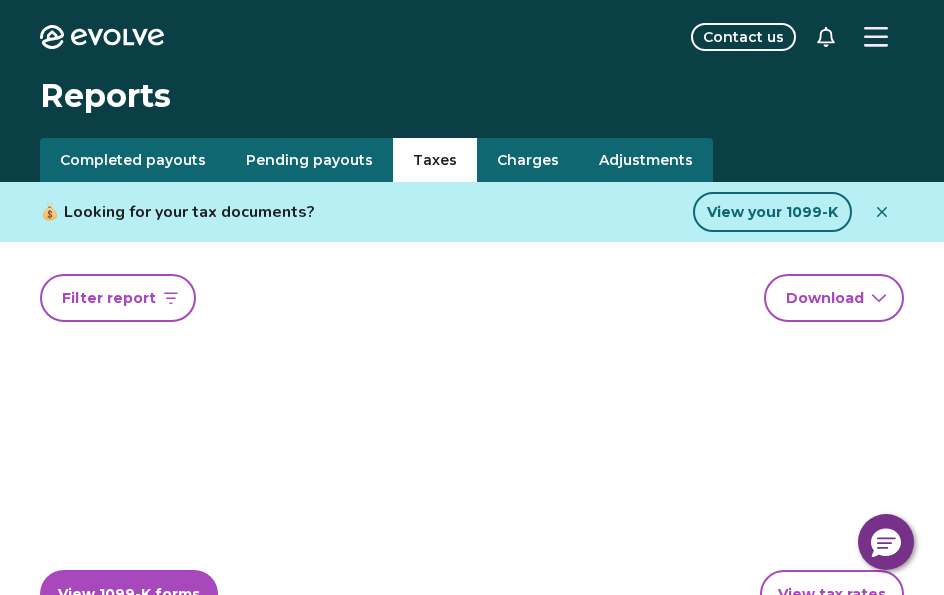 click on "Taxes" at bounding box center (435, 160) 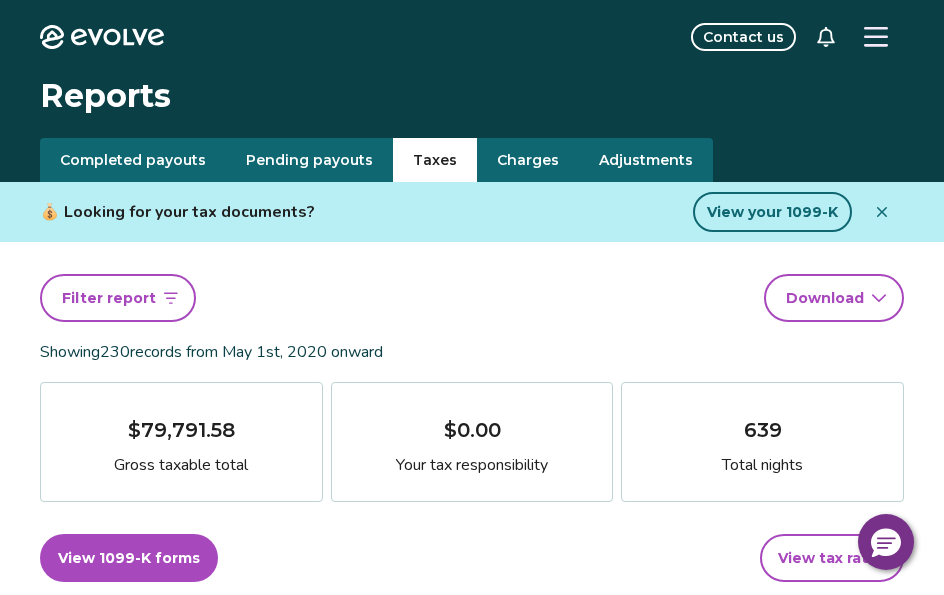 click 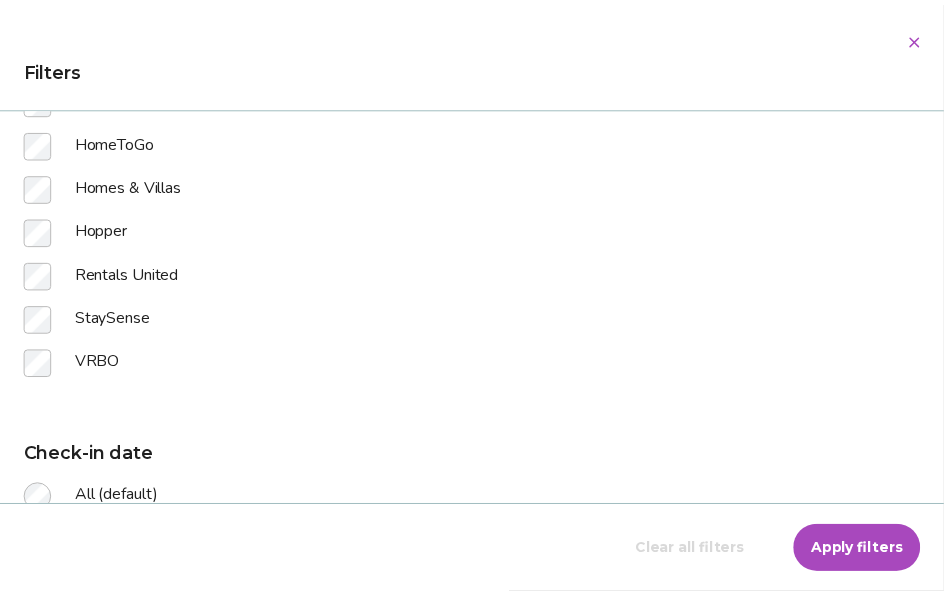 scroll, scrollTop: 689, scrollLeft: 0, axis: vertical 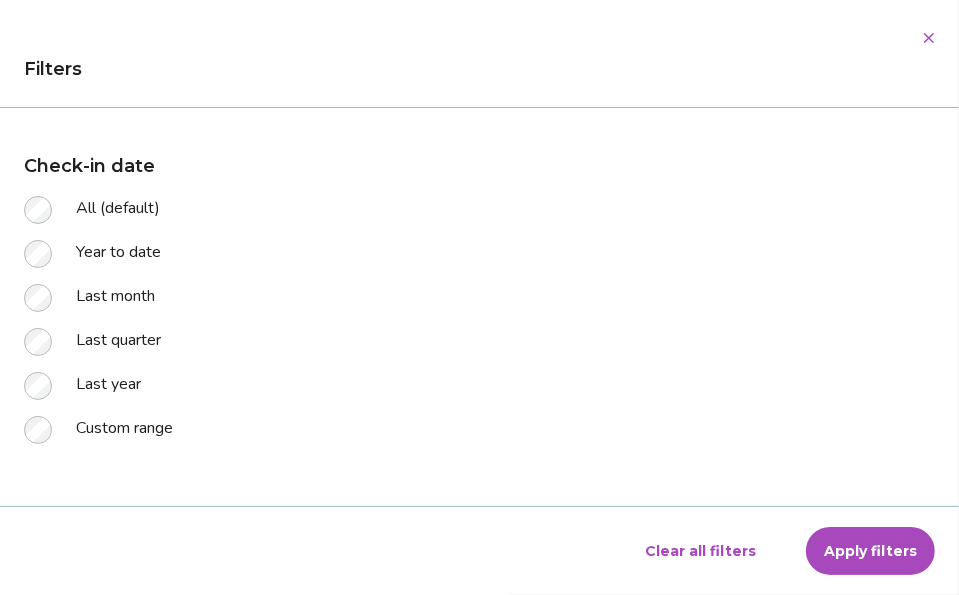 click on "Apply filters" at bounding box center (870, 551) 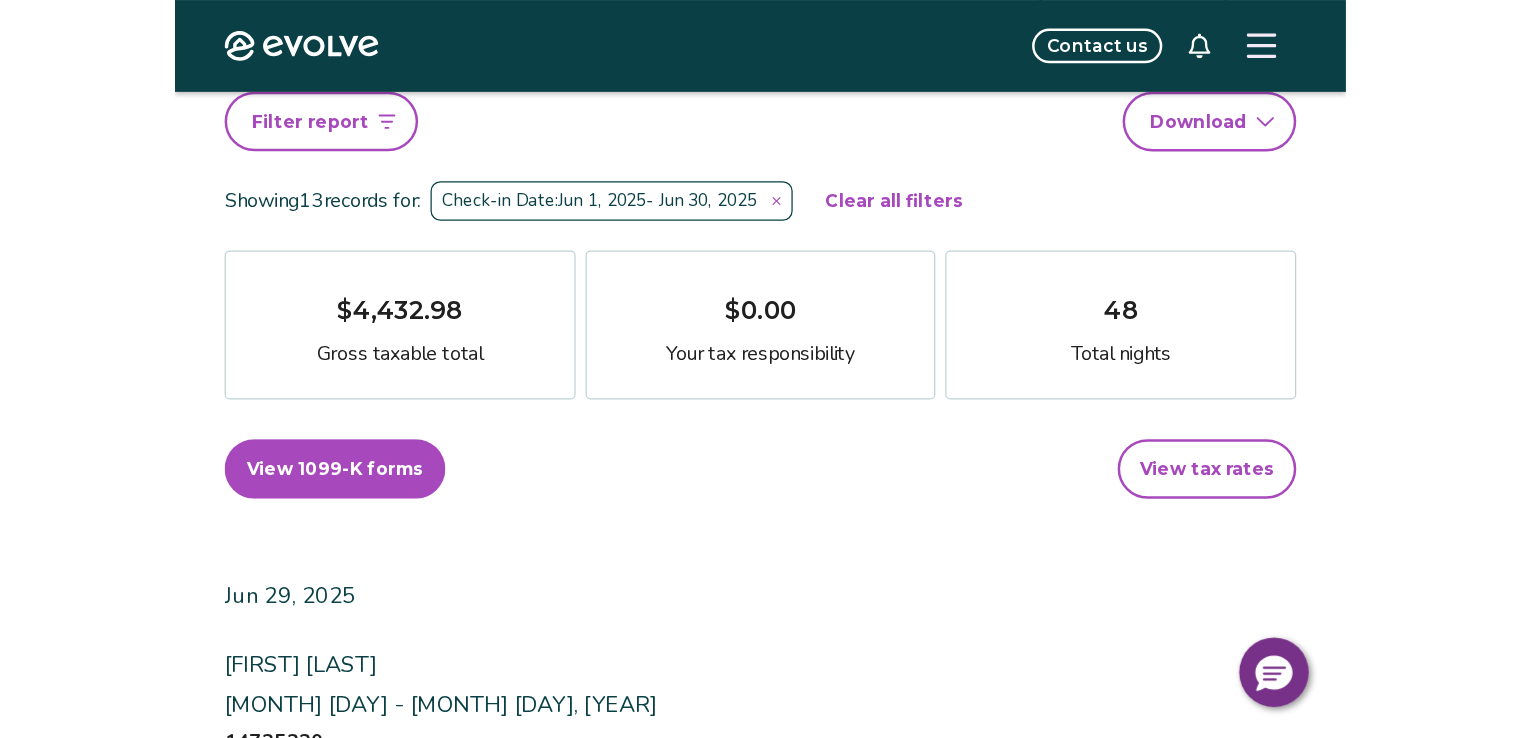 scroll, scrollTop: 100, scrollLeft: 0, axis: vertical 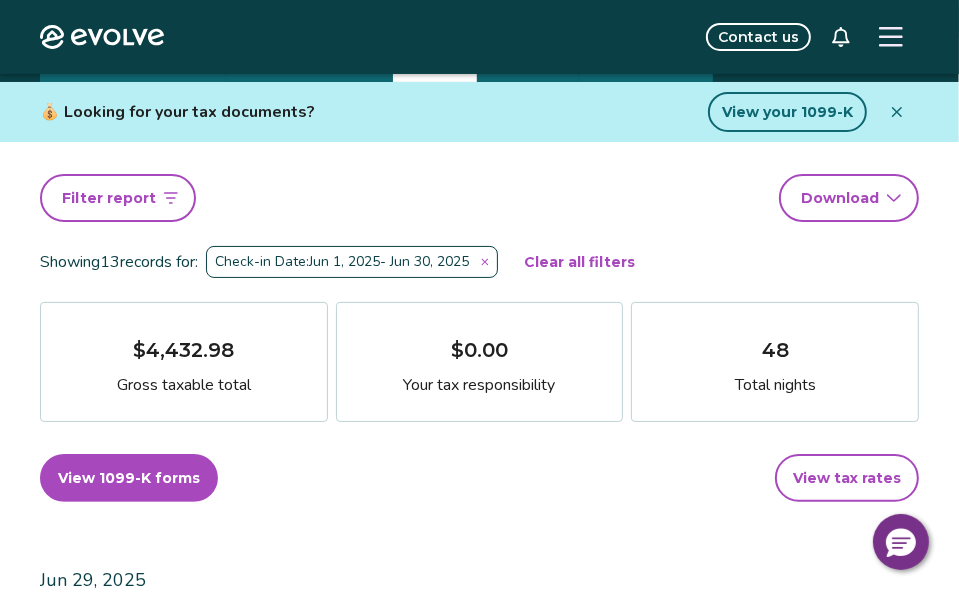 click on "Evolve Contact us Reports Completed payouts Pending payouts Taxes Charges Adjustments 💰 Looking for your tax documents? View your 1099-K Filter   report Download   report Showing  13  records   for: Check-in Date:  [MONTH] [DAY], [YEAR]  -   [MONTH] [DAY], [YEAR] Clear all filters $[PRICE] Gross taxable total $[PRICE] Your tax responsibility 48 Total nights View 1099-K forms View tax rates [MONTH] [DAY], [YEAR] [FIRST] [LAST] [MONTH] [DAY] - [MONTH] [DAY], [YEAR] [NUMBER] $[PRICE]  Gross total $[PRICE]  Your tax responsibility [MONTH] [DAY], [YEAR] [FIRST] [LAST] [MONTH] [DAY] - [MONTH] [DAY], [YEAR] [NUMBER] $[PRICE]  Gross total $[PRICE]  Your tax responsibility [MONTH] [DAY], [YEAR] [FIRST] [LAST] [MONTH] [DAY] - [MONTH] [DAY], [YEAR] [NUMBER] $[PRICE]  Gross total $[PRICE]  Your tax responsibility [MONTH] [DAY], [YEAR] [FIRST] [LAST] [MONTH] [DAY] - [MONTH] [DAY], [YEAR] [NUMBER] $[PRICE]  Gross total $[PRICE]  Your tax responsibility [MONTH] [DAY], [YEAR] [FIRST] [LAST] [MONTH] [DAY] - [MONTH] [DAY], [YEAR] [NUMBER] $[PRICE]  Gross total $[PRICE]  Your tax responsibility [MONTH] [DAY], [YEAR] [FIRST] [LAST] [MONTH] [DAY] - [MONTH] [DAY], [YEAR] [NUMBER] $[PRICE]  Gross total $[PRICE]  Your tax responsibility [MONTH] [DAY], [YEAR] [FIRST] [LAST] [MONTH] [DAY] - [MONTH] [DAY], [YEAR] [NUMBER] $[PRICE]  Gross total $[PRICE]  Your tax responsibility [NUMBER]" at bounding box center (479, 2593) 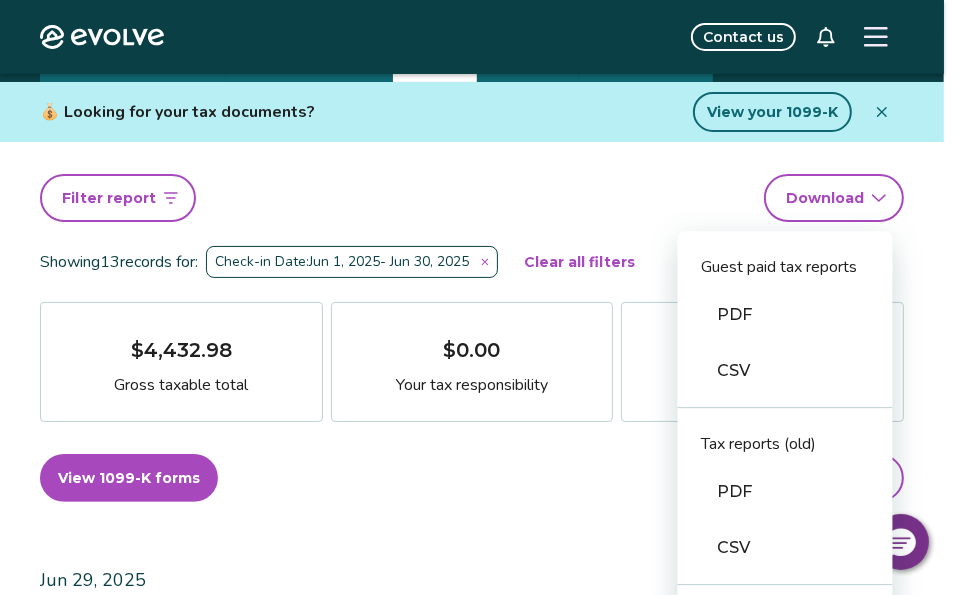 click on "PDF" at bounding box center (785, 315) 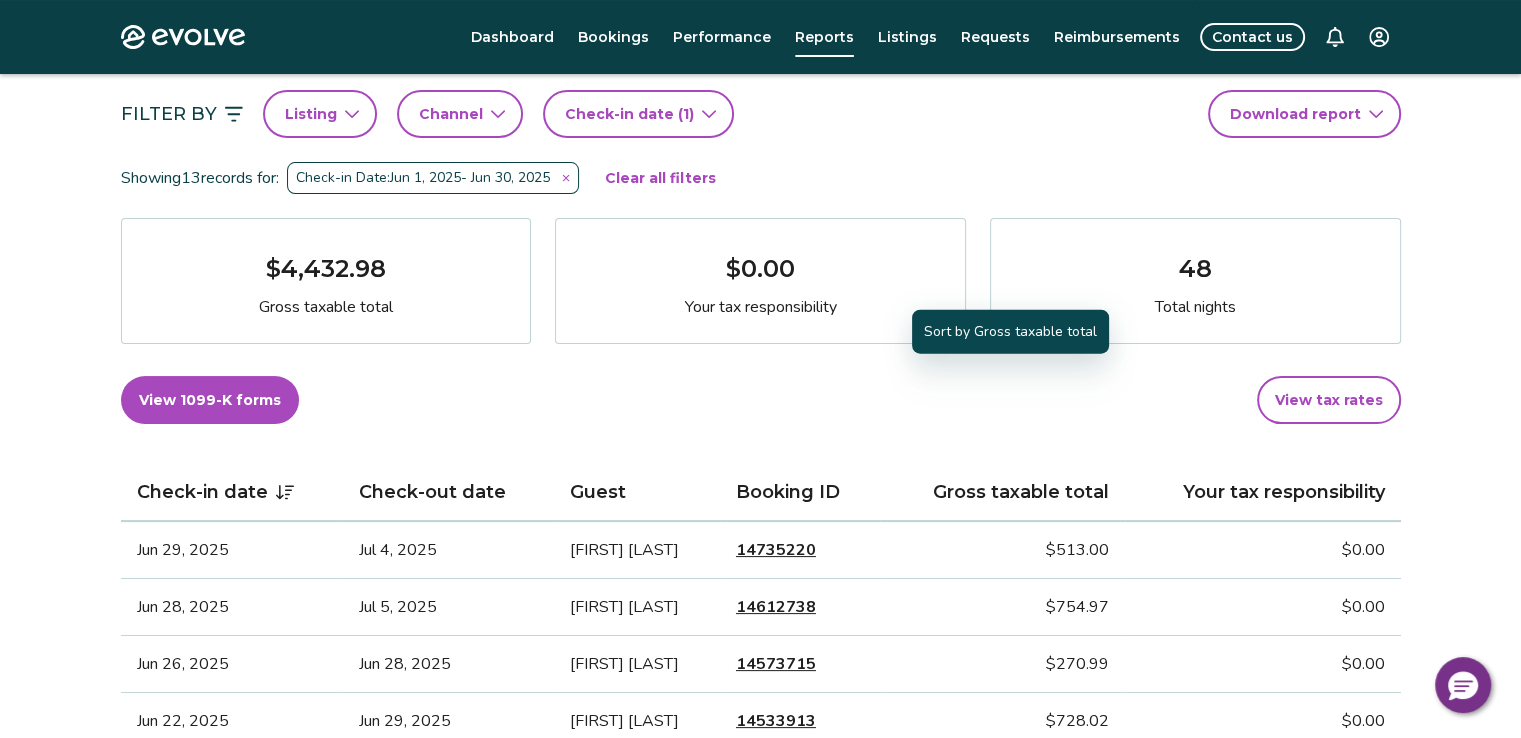 scroll, scrollTop: 100, scrollLeft: 0, axis: vertical 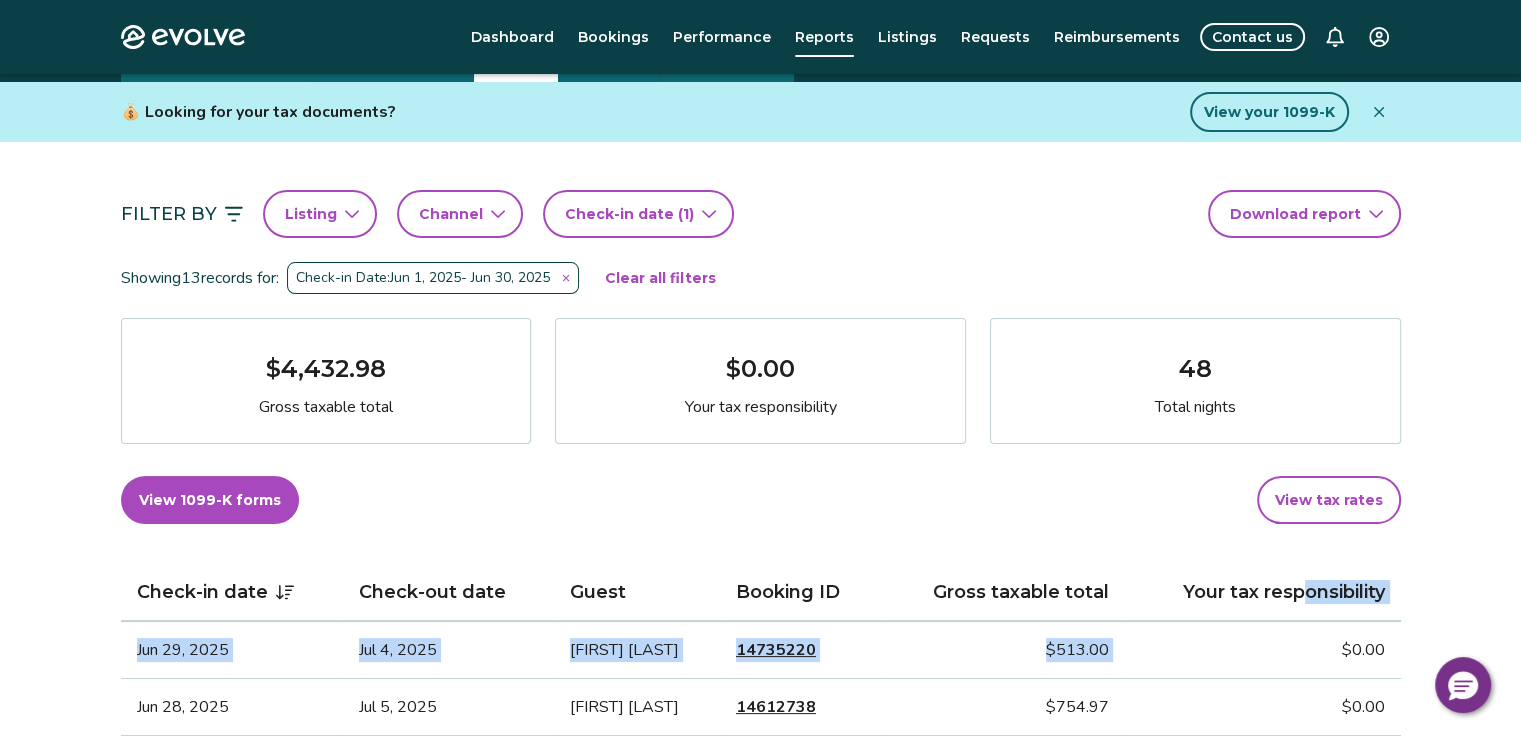 drag, startPoint x: 1304, startPoint y: 589, endPoint x: 1296, endPoint y: 653, distance: 64.49806 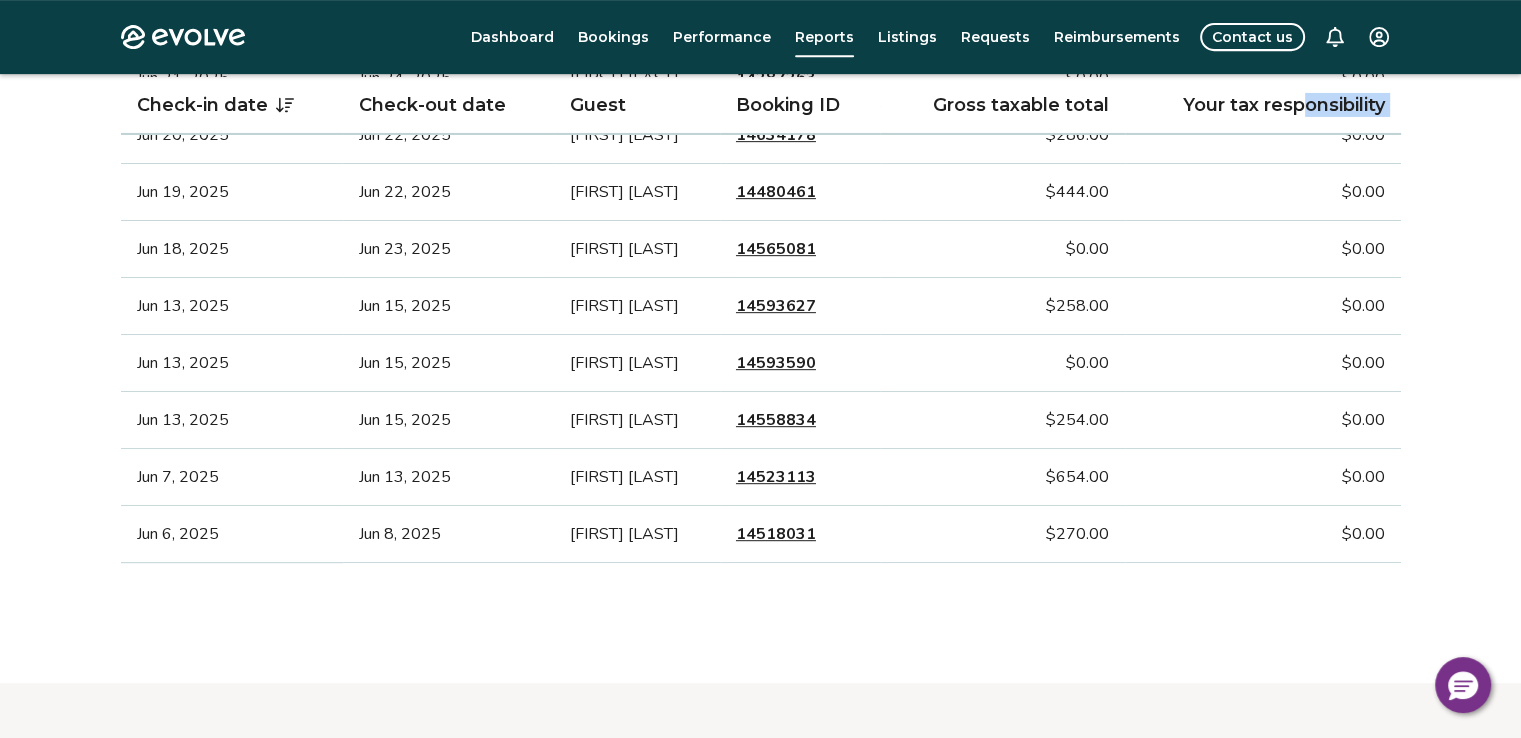 scroll, scrollTop: 500, scrollLeft: 0, axis: vertical 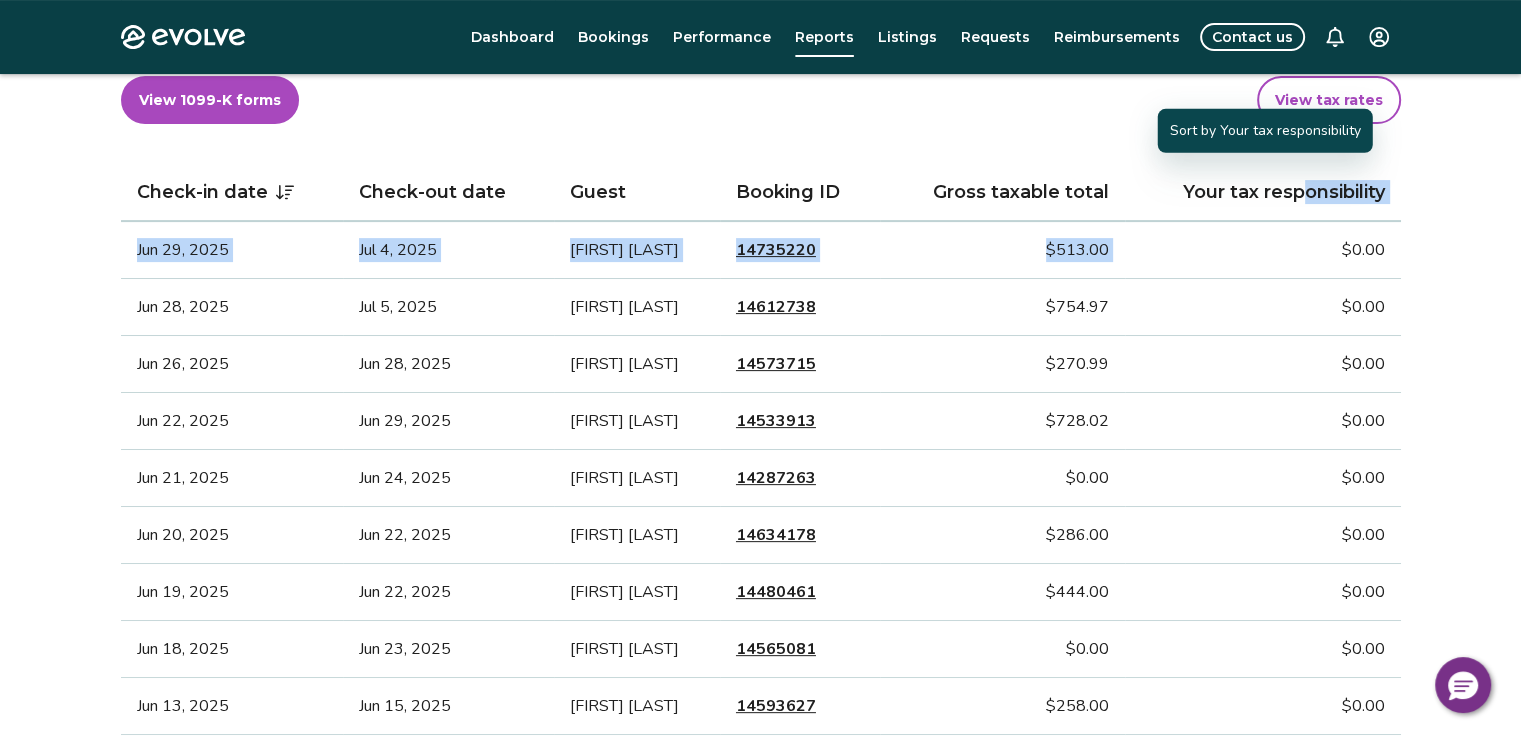 click on "Your tax responsibility" at bounding box center [1263, 192] 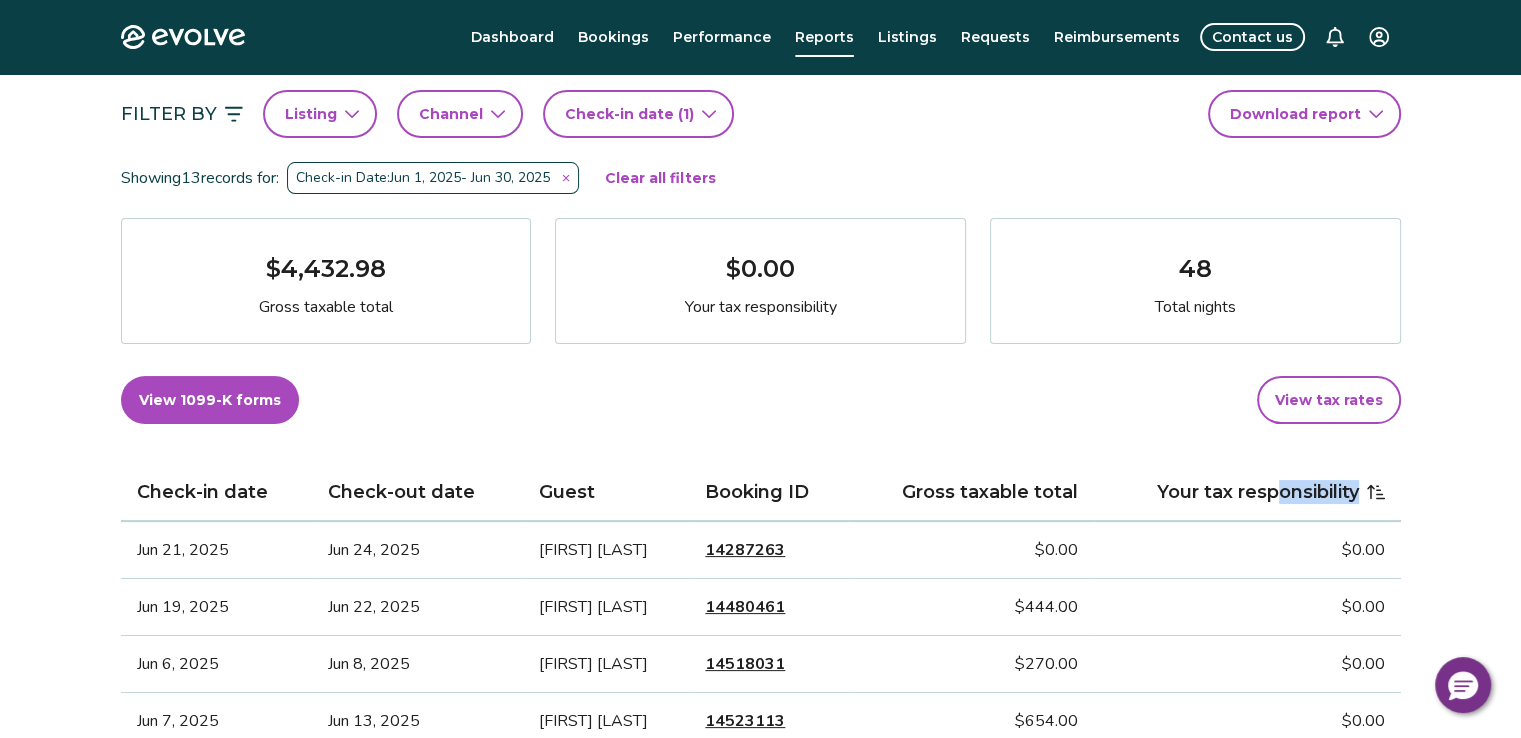 scroll, scrollTop: 0, scrollLeft: 0, axis: both 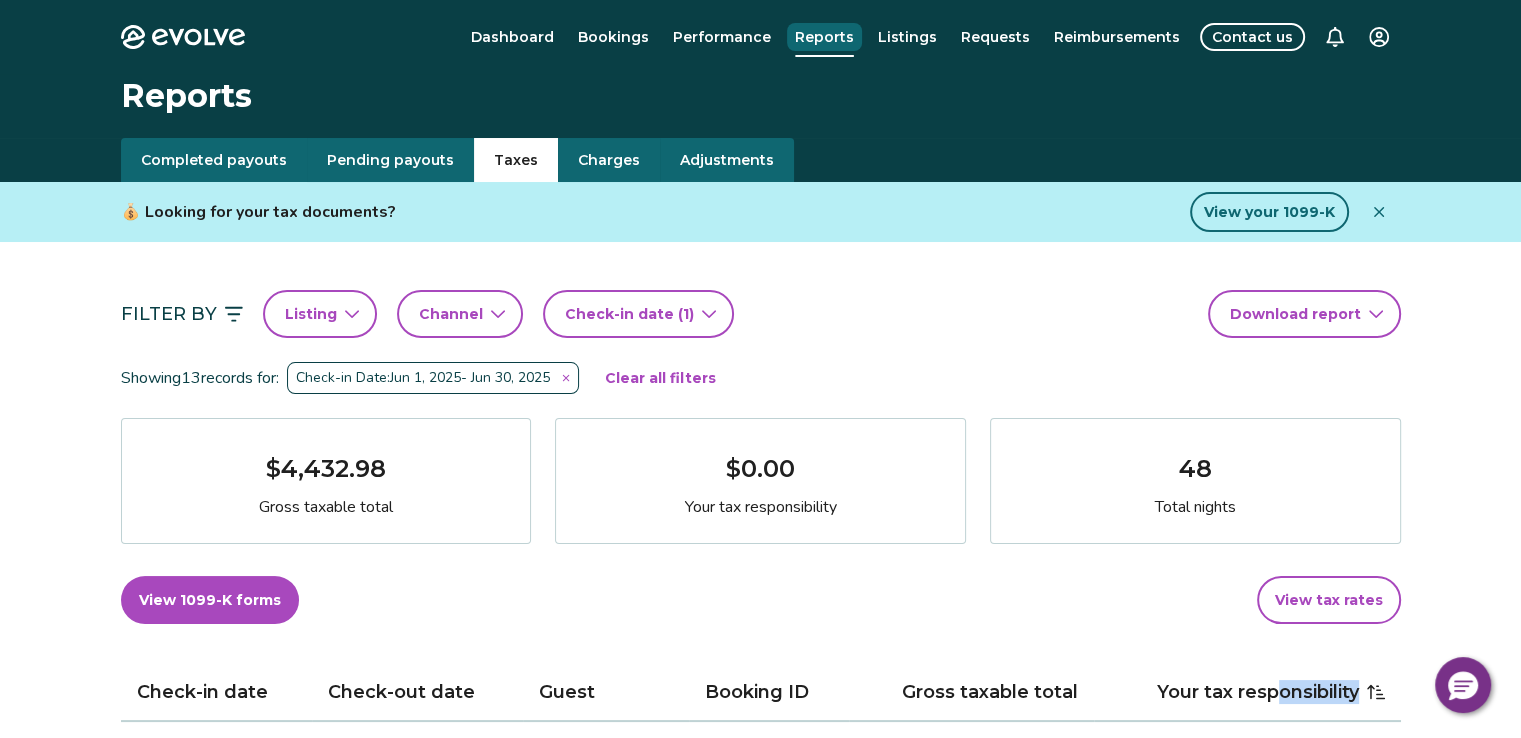 click on "Reports" at bounding box center (824, 37) 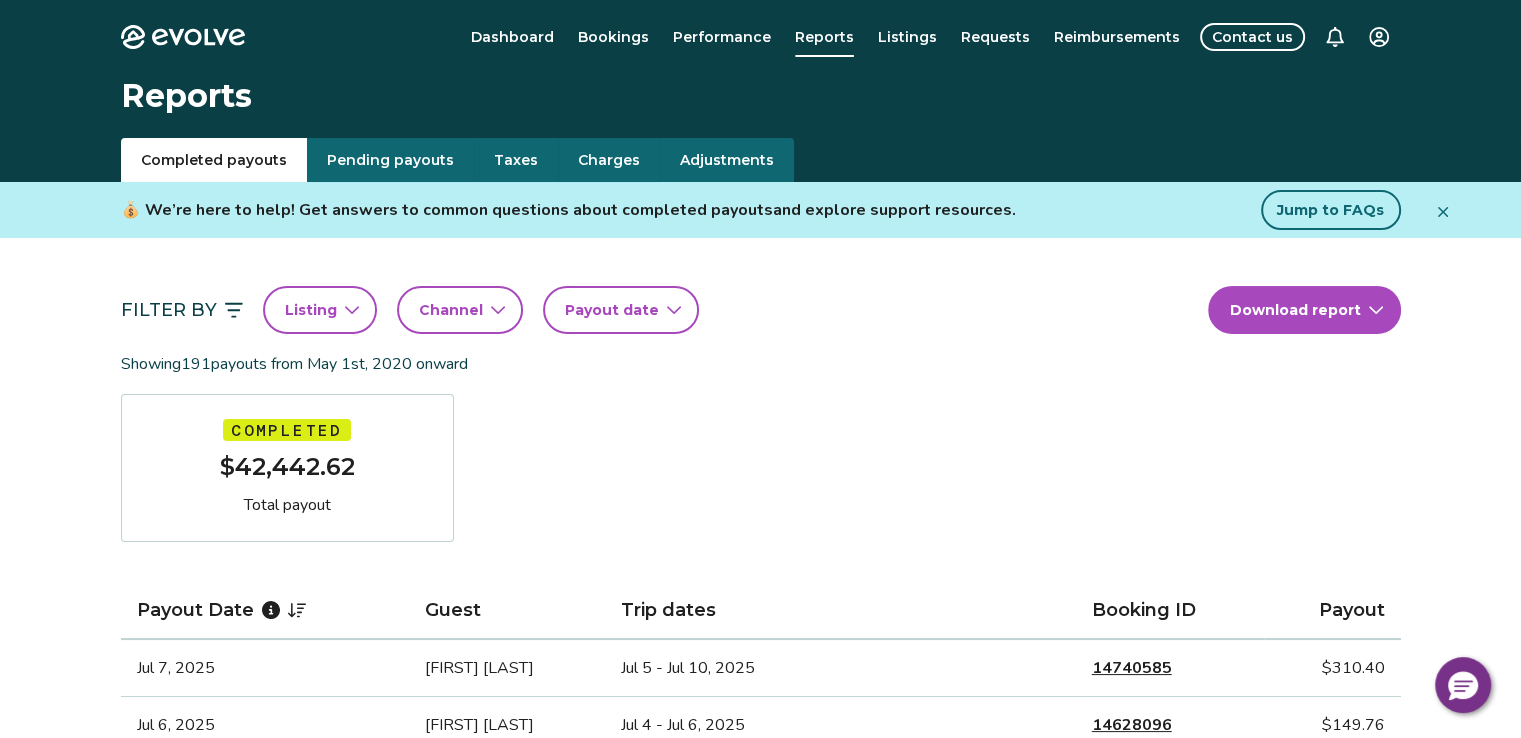 click on "Pending payouts" at bounding box center [390, 160] 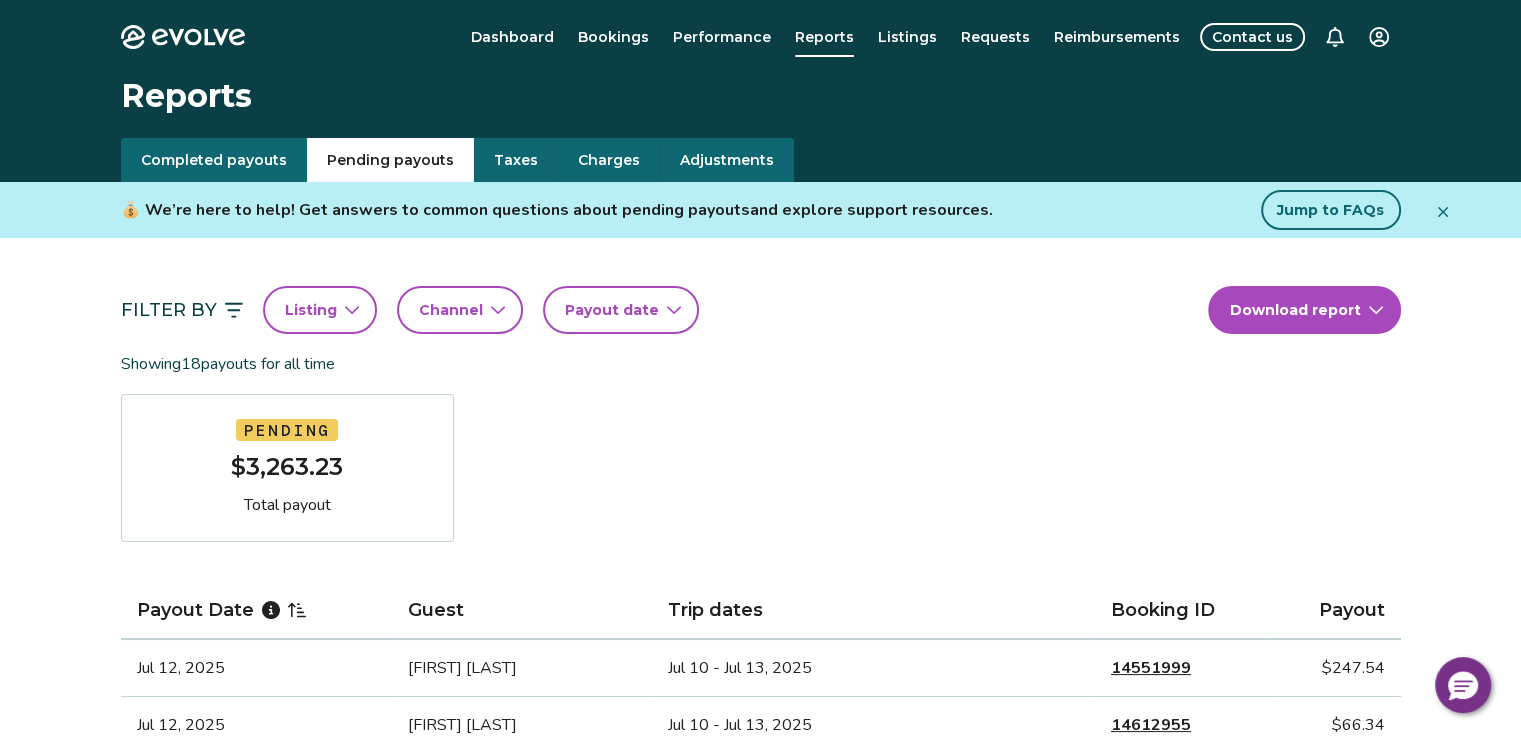 click 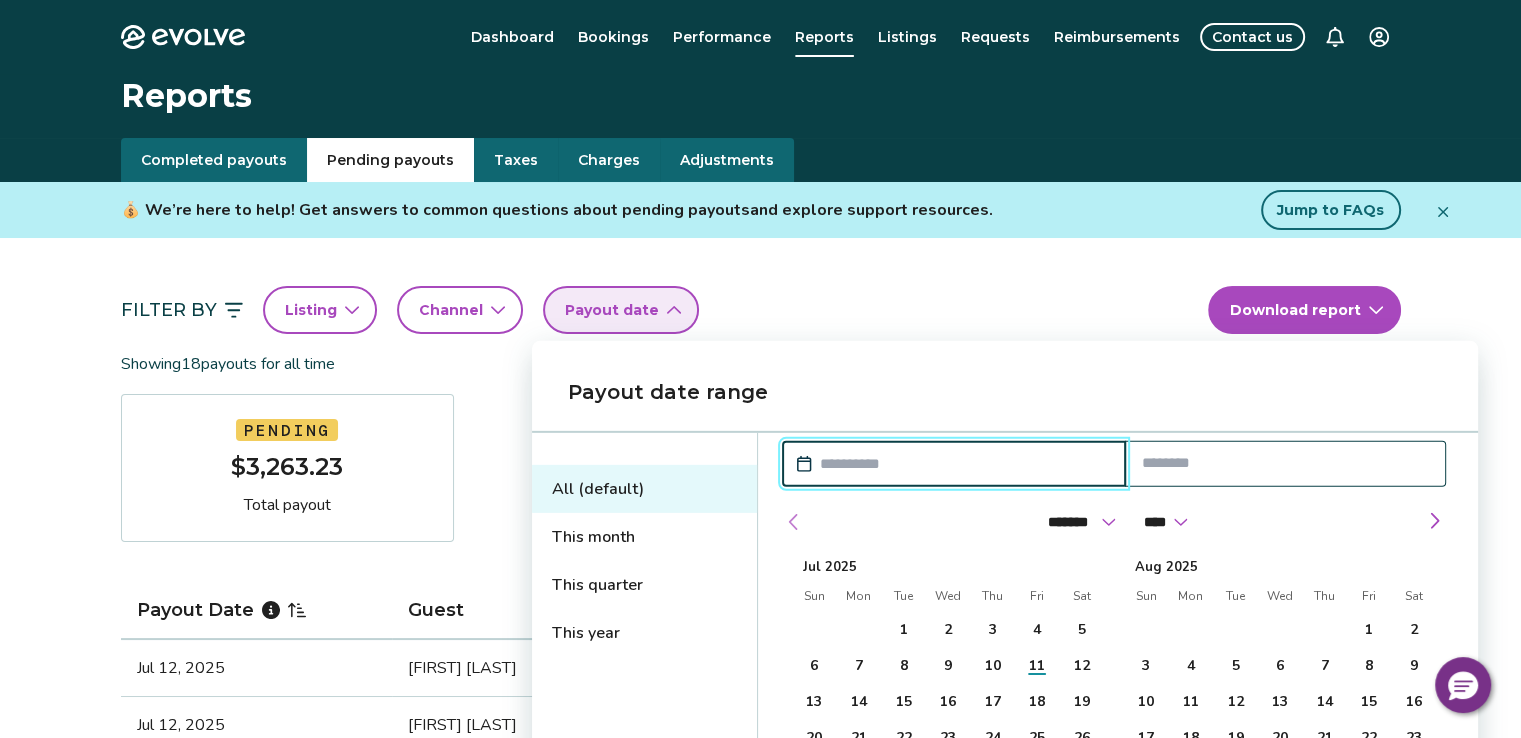 click at bounding box center (794, 522) 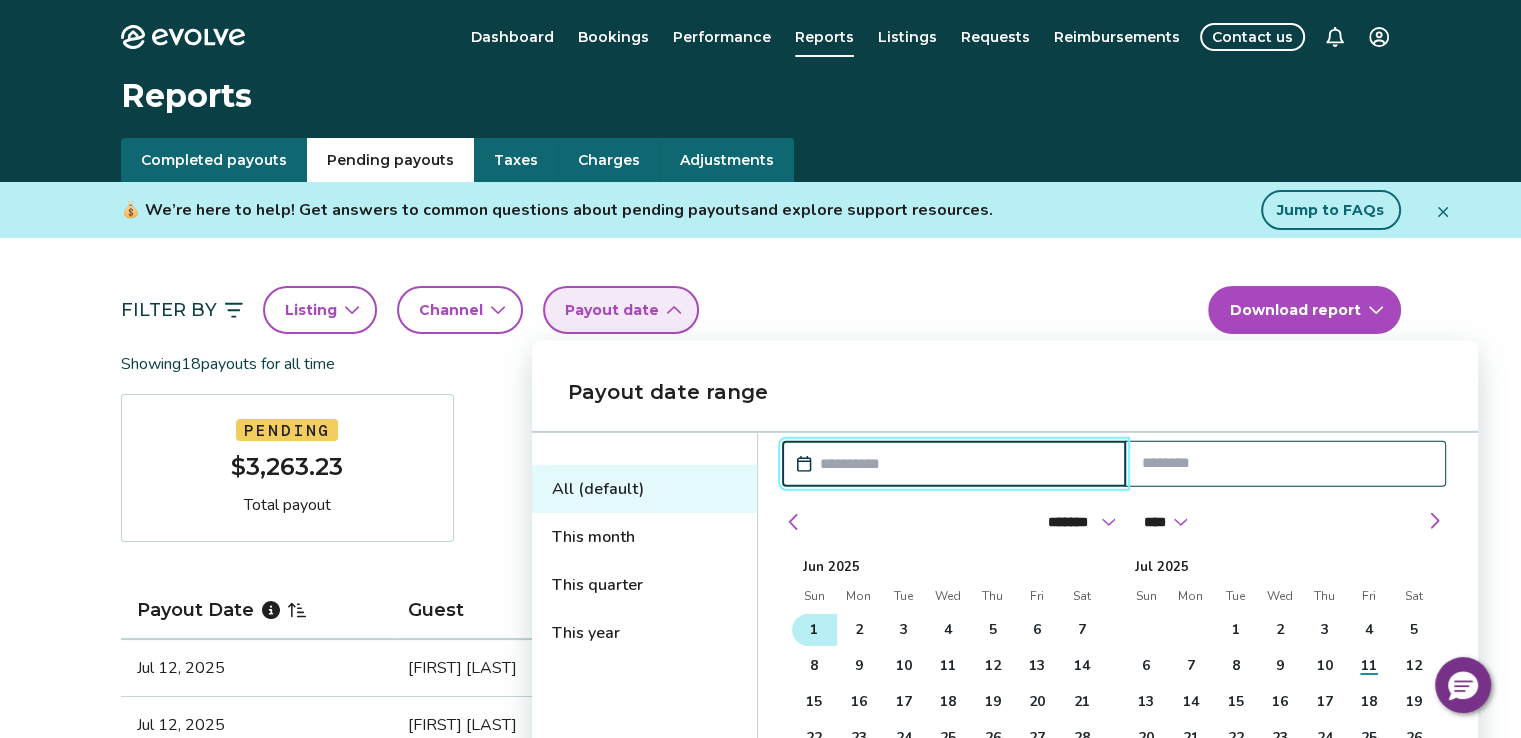 click on "1" at bounding box center [814, 630] 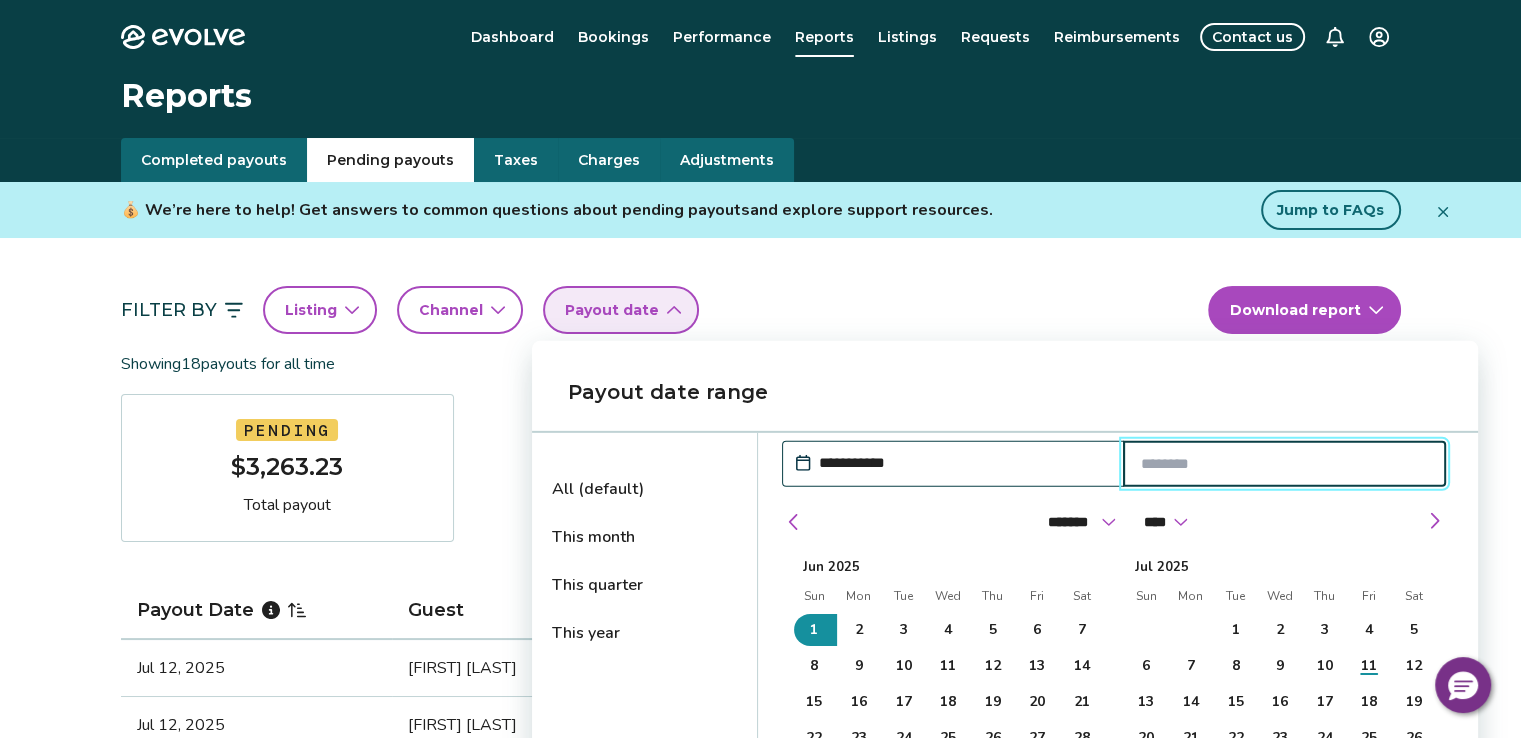 click at bounding box center (1285, 464) 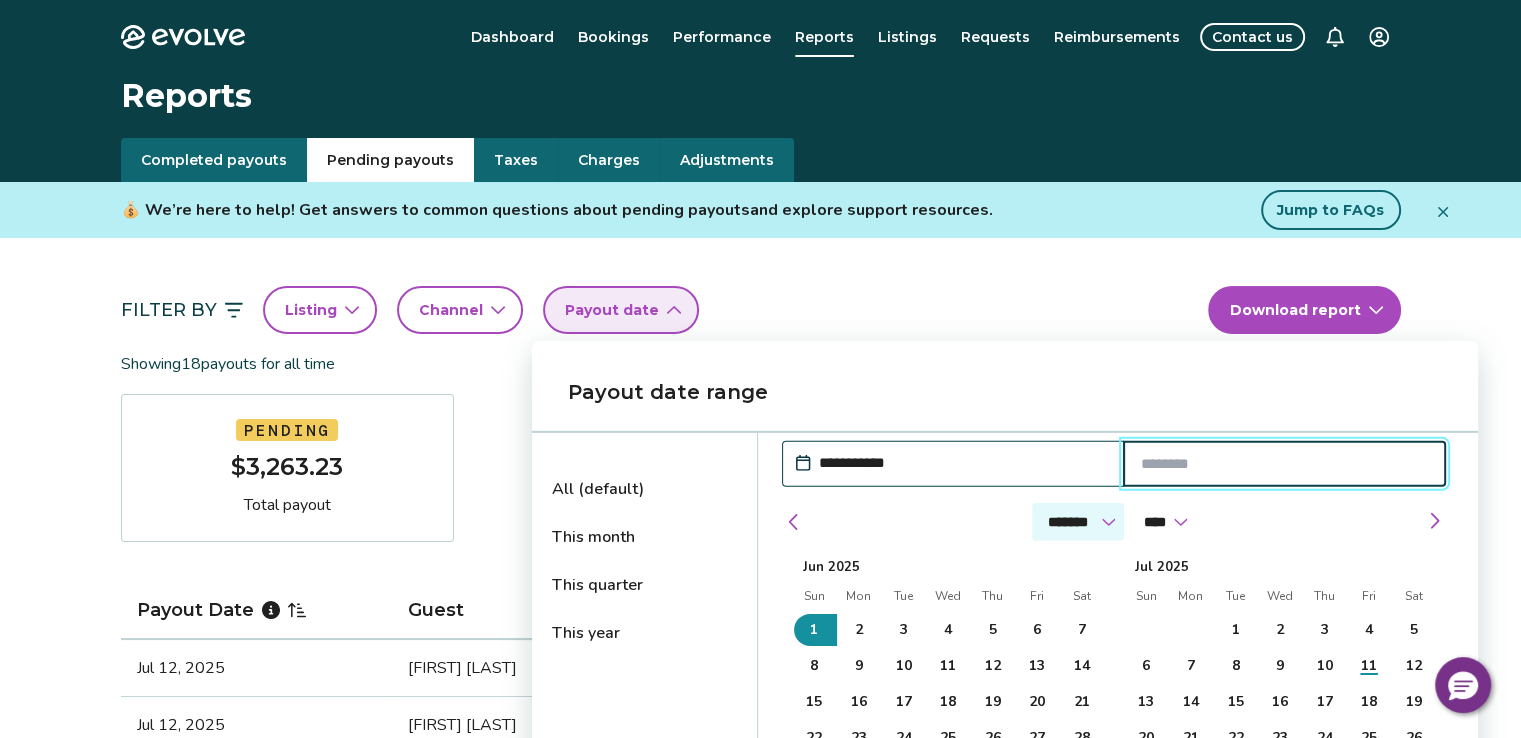 click on "******* ******** ***** ***** *** **** **** ****** ********* ******* ******** ********" at bounding box center (1078, 522) 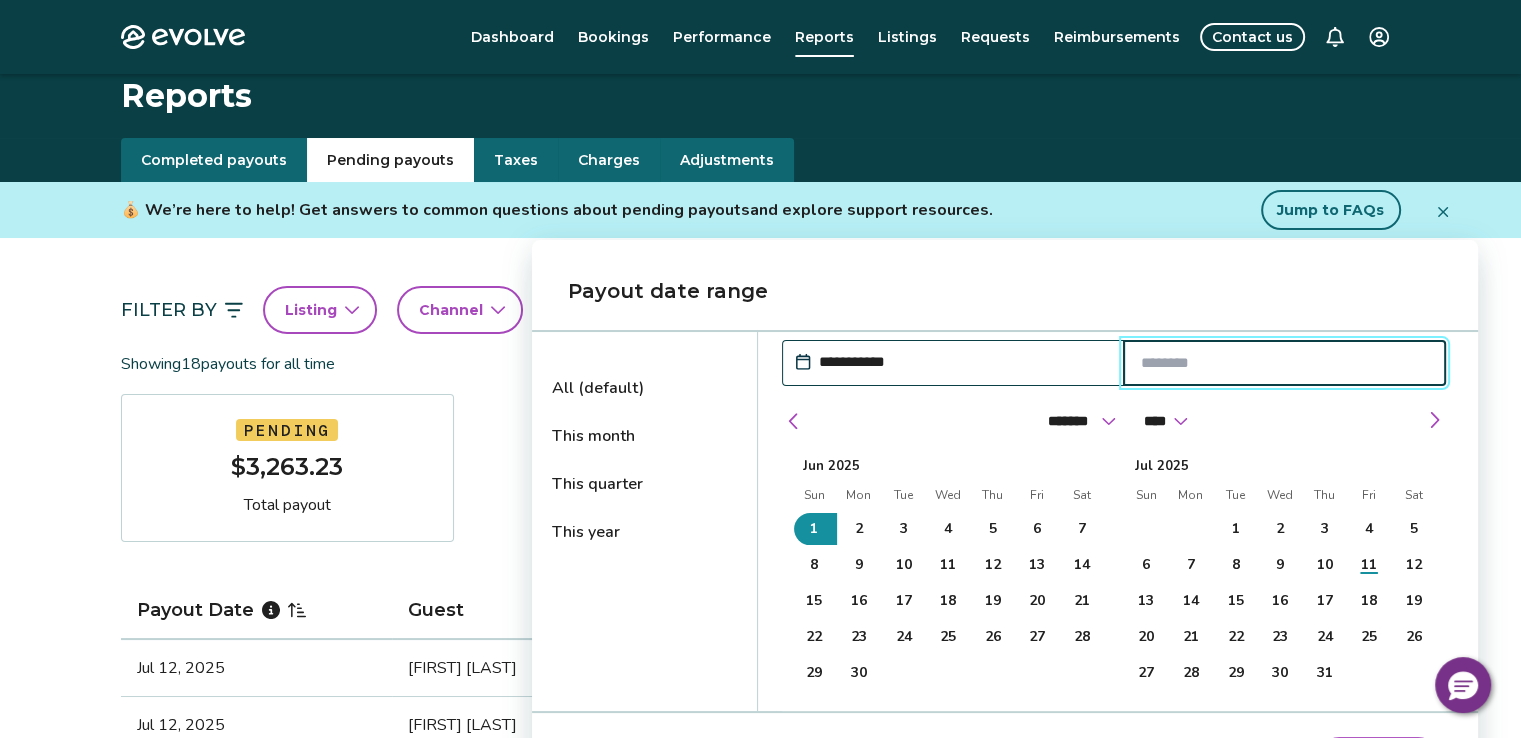scroll, scrollTop: 300, scrollLeft: 0, axis: vertical 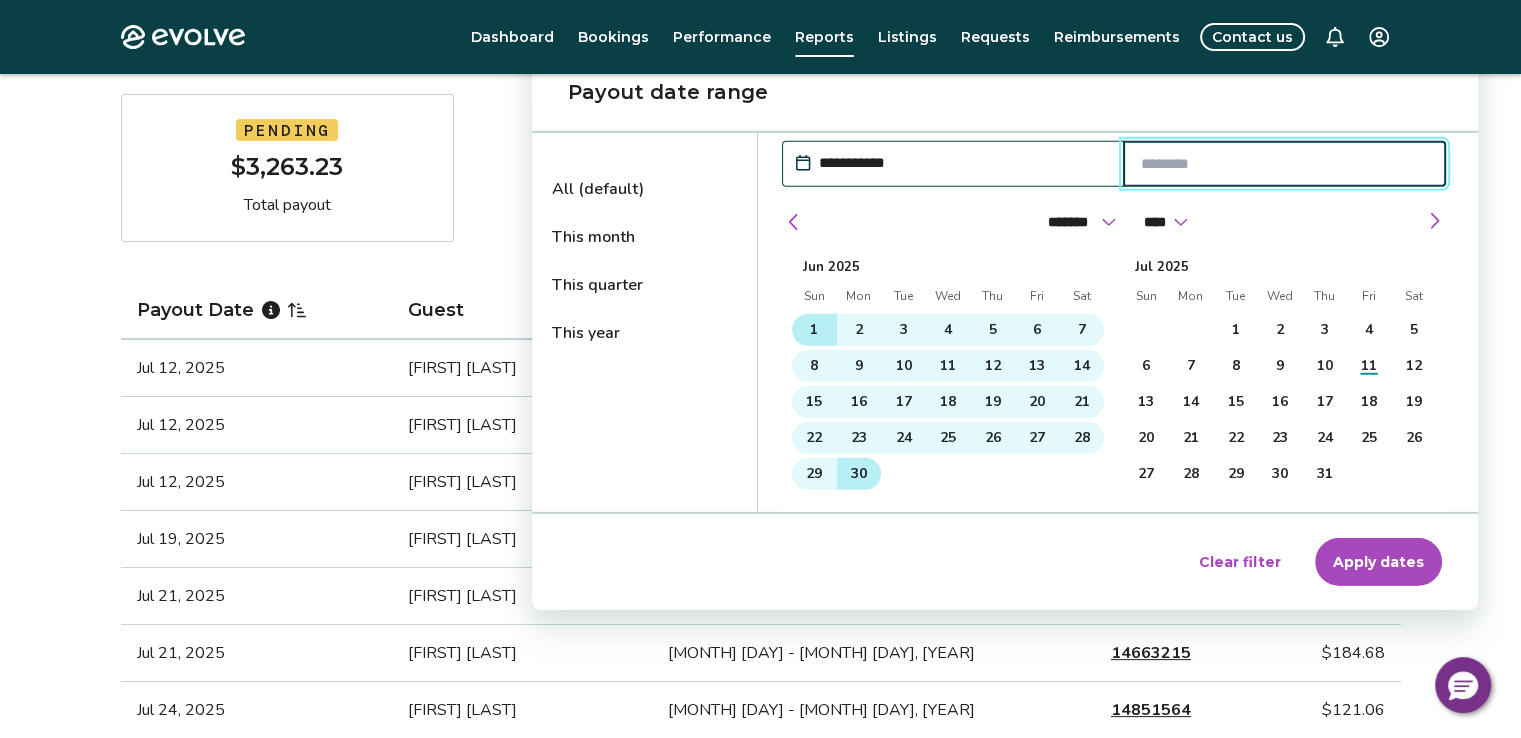 click on "30" at bounding box center (859, 474) 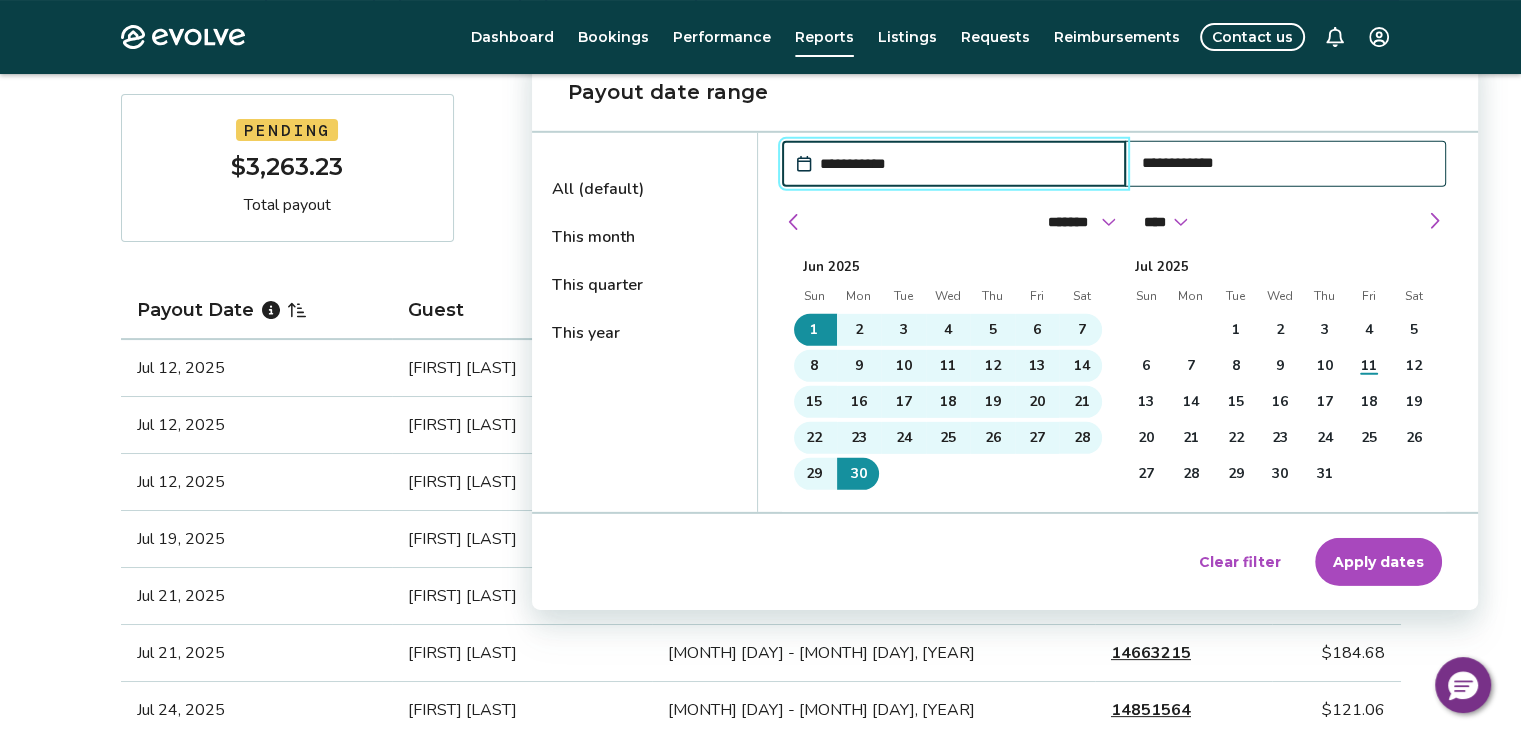 click on "Apply dates" at bounding box center (1378, 562) 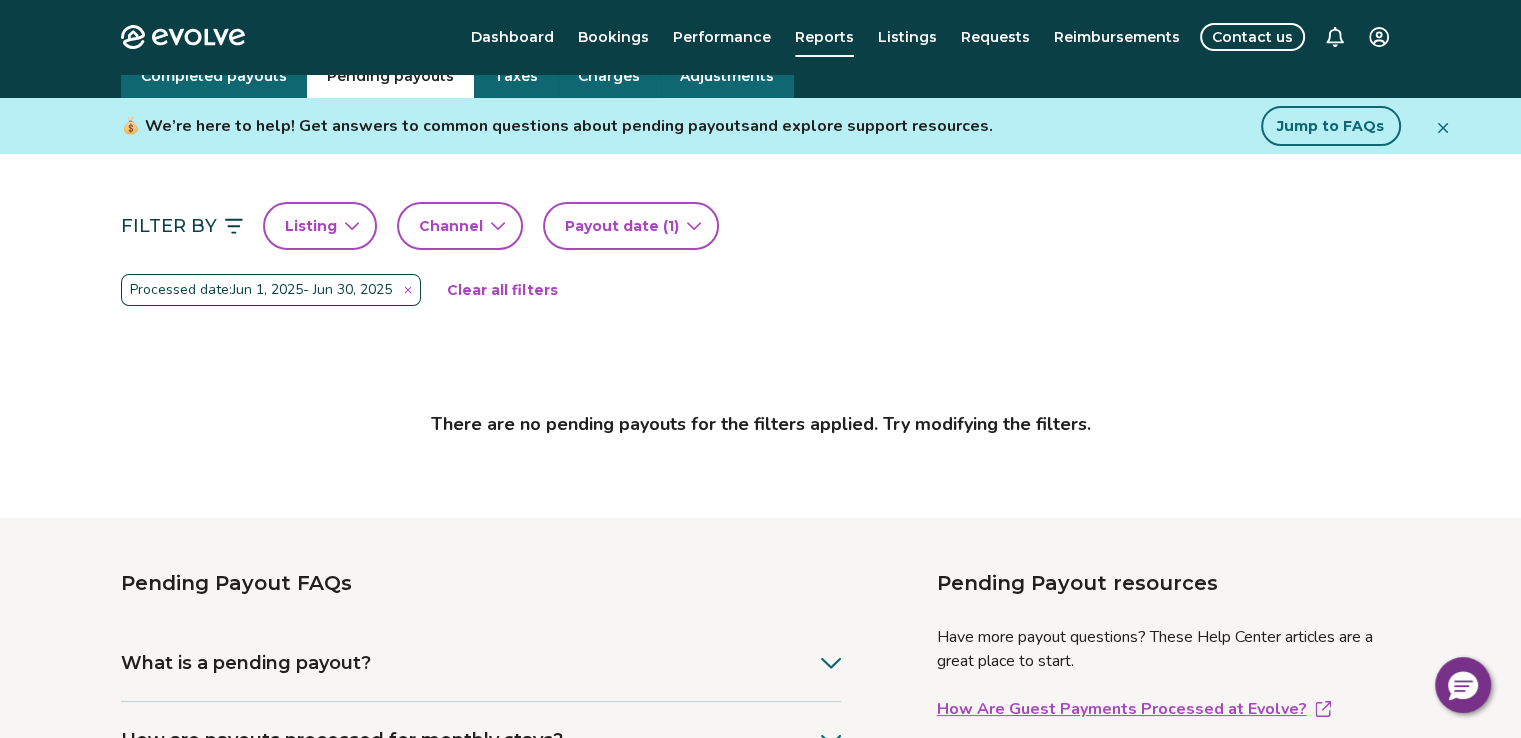 scroll, scrollTop: 0, scrollLeft: 0, axis: both 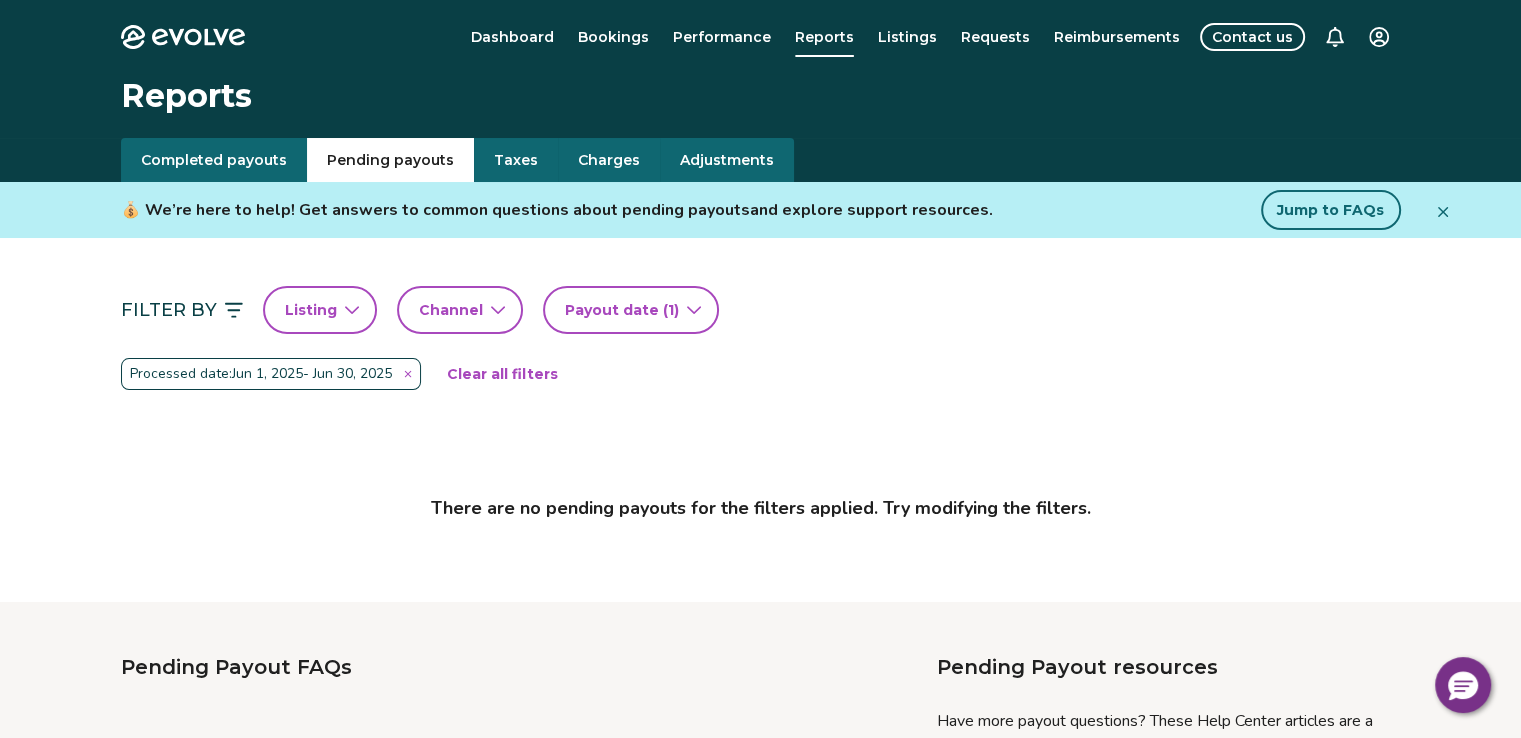 click on "Payout date (1)" at bounding box center [622, 310] 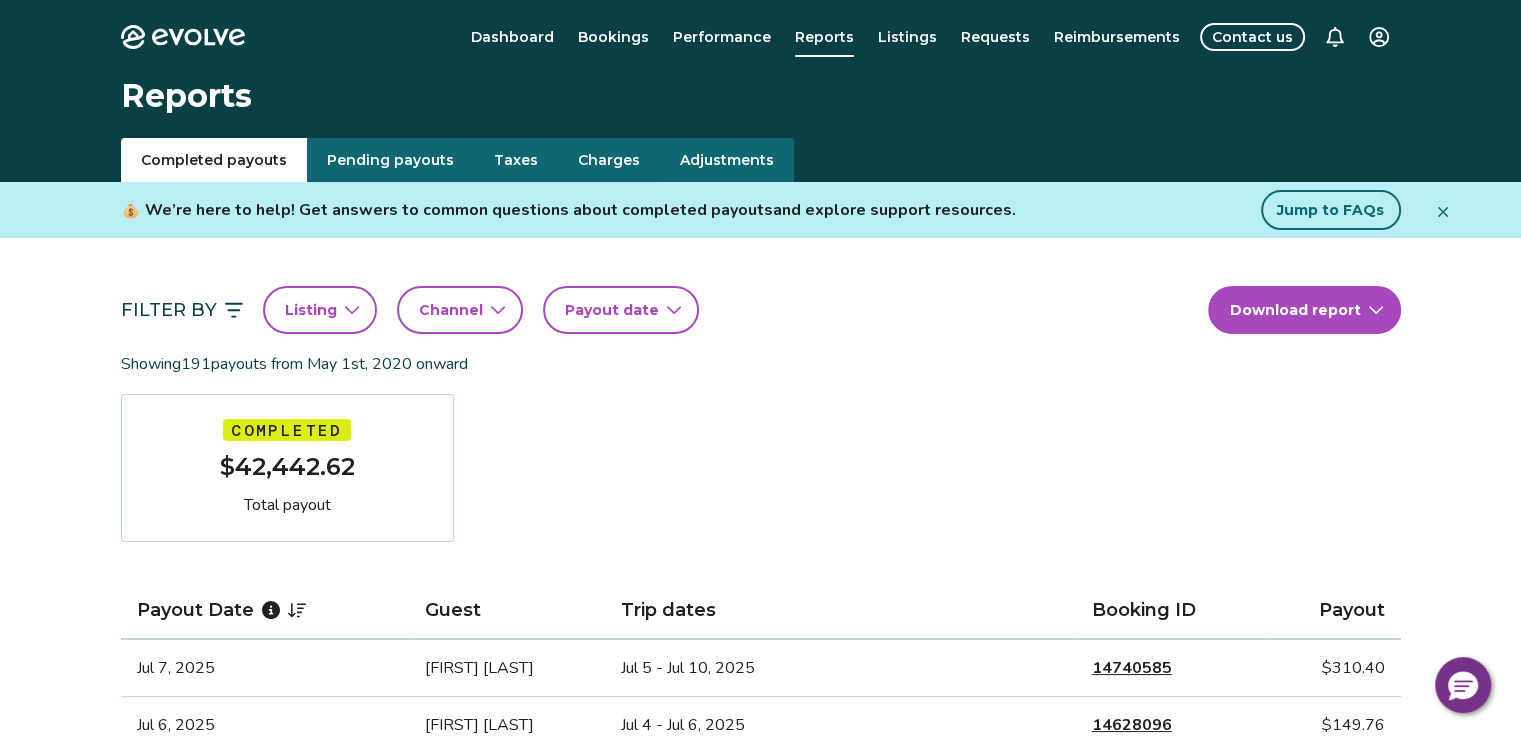 click on "Completed payouts" at bounding box center [214, 160] 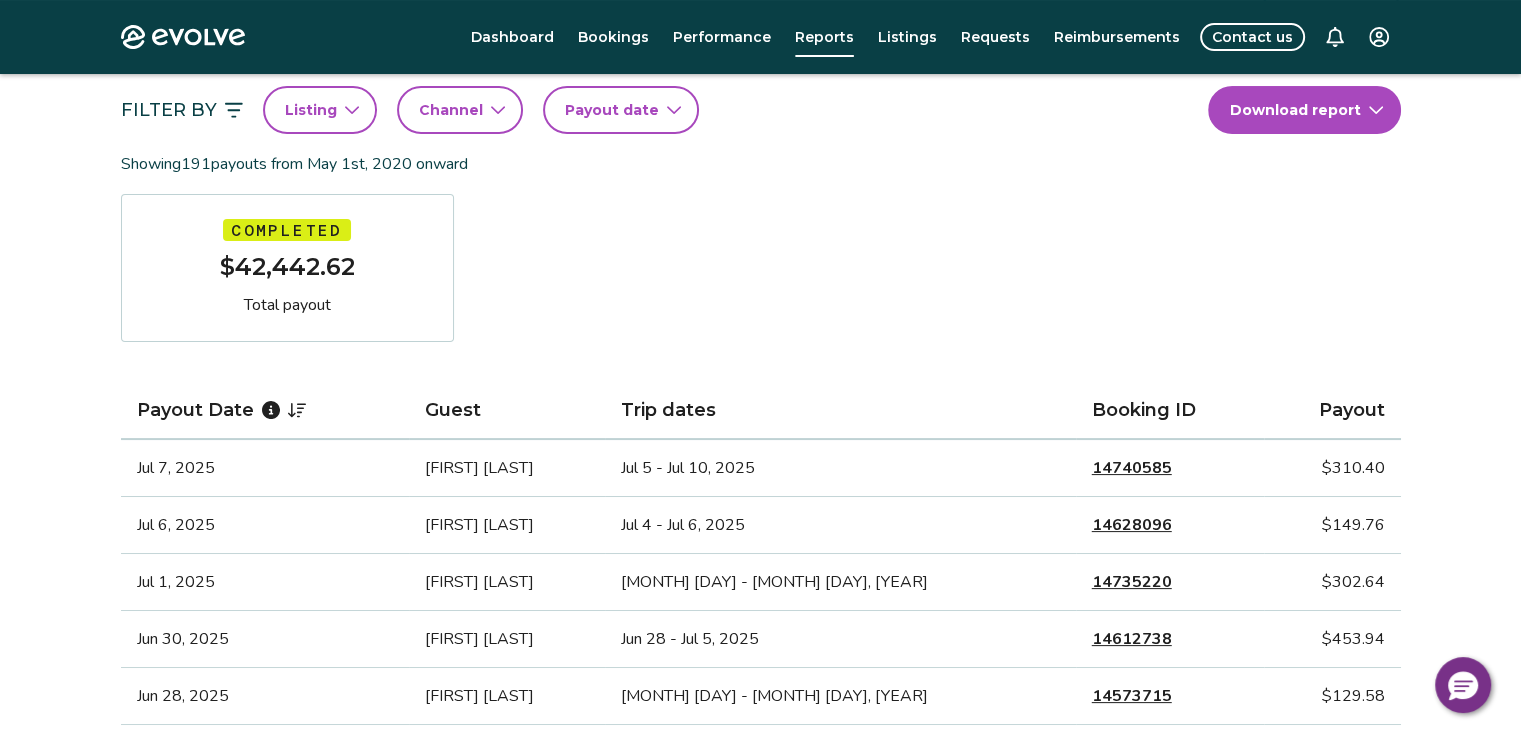 scroll, scrollTop: 100, scrollLeft: 0, axis: vertical 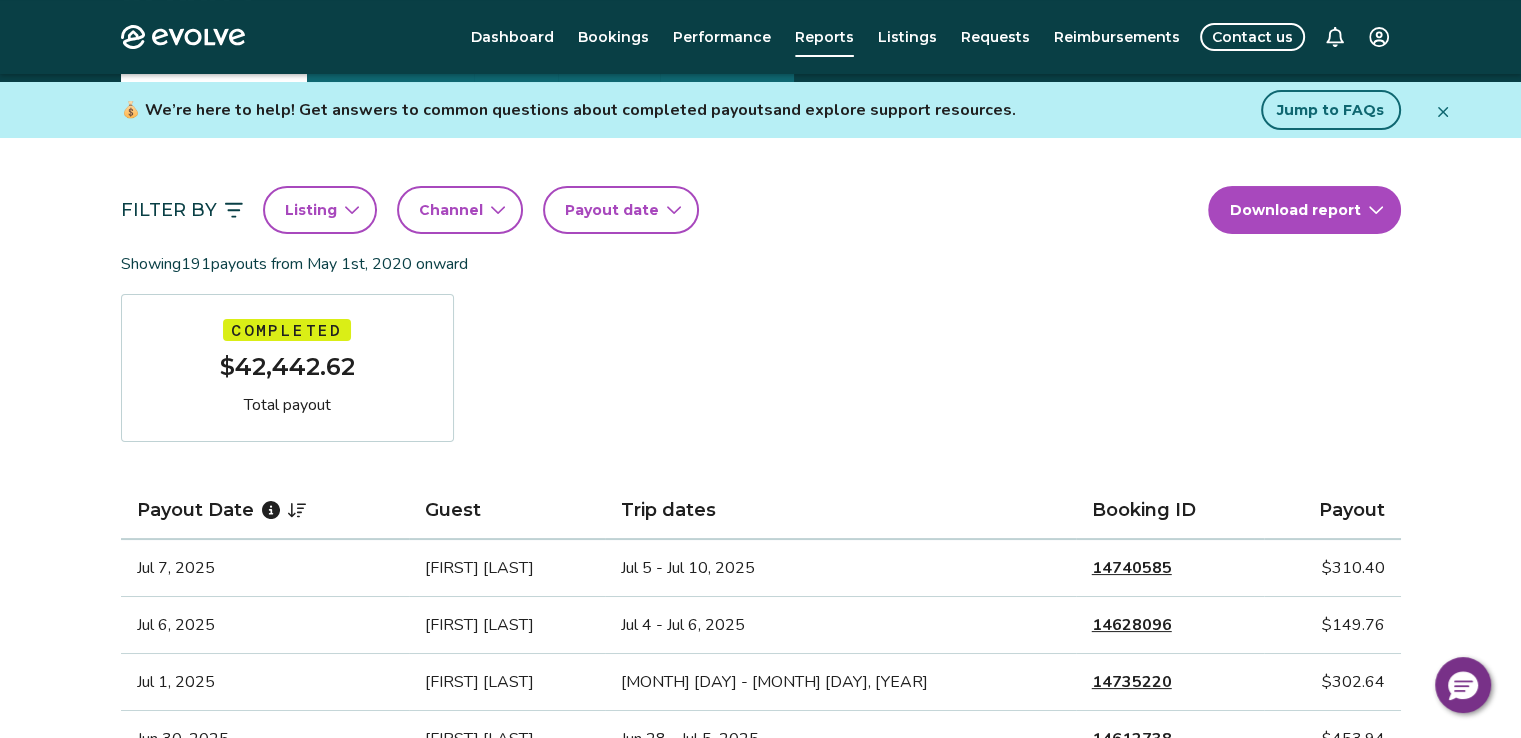 click 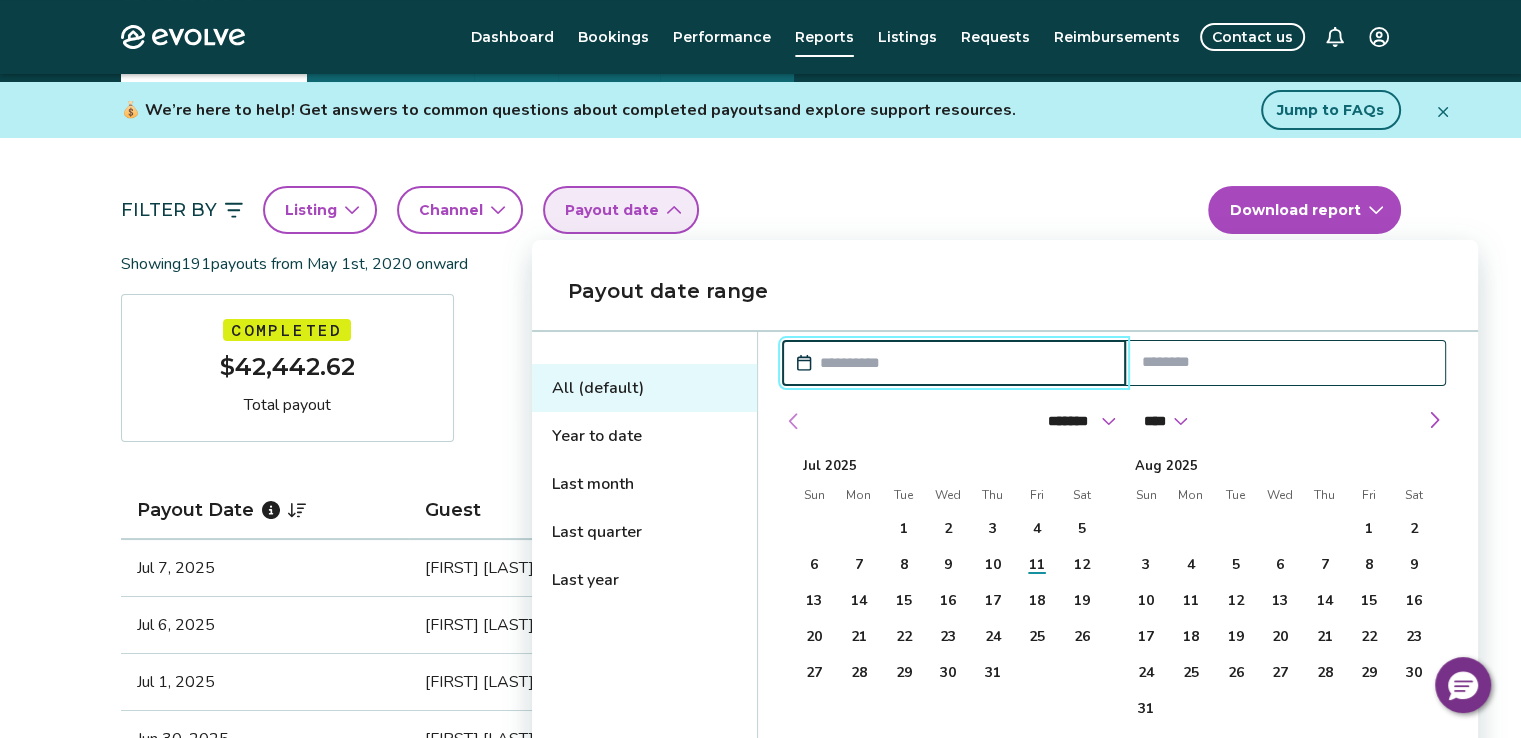 click at bounding box center [794, 421] 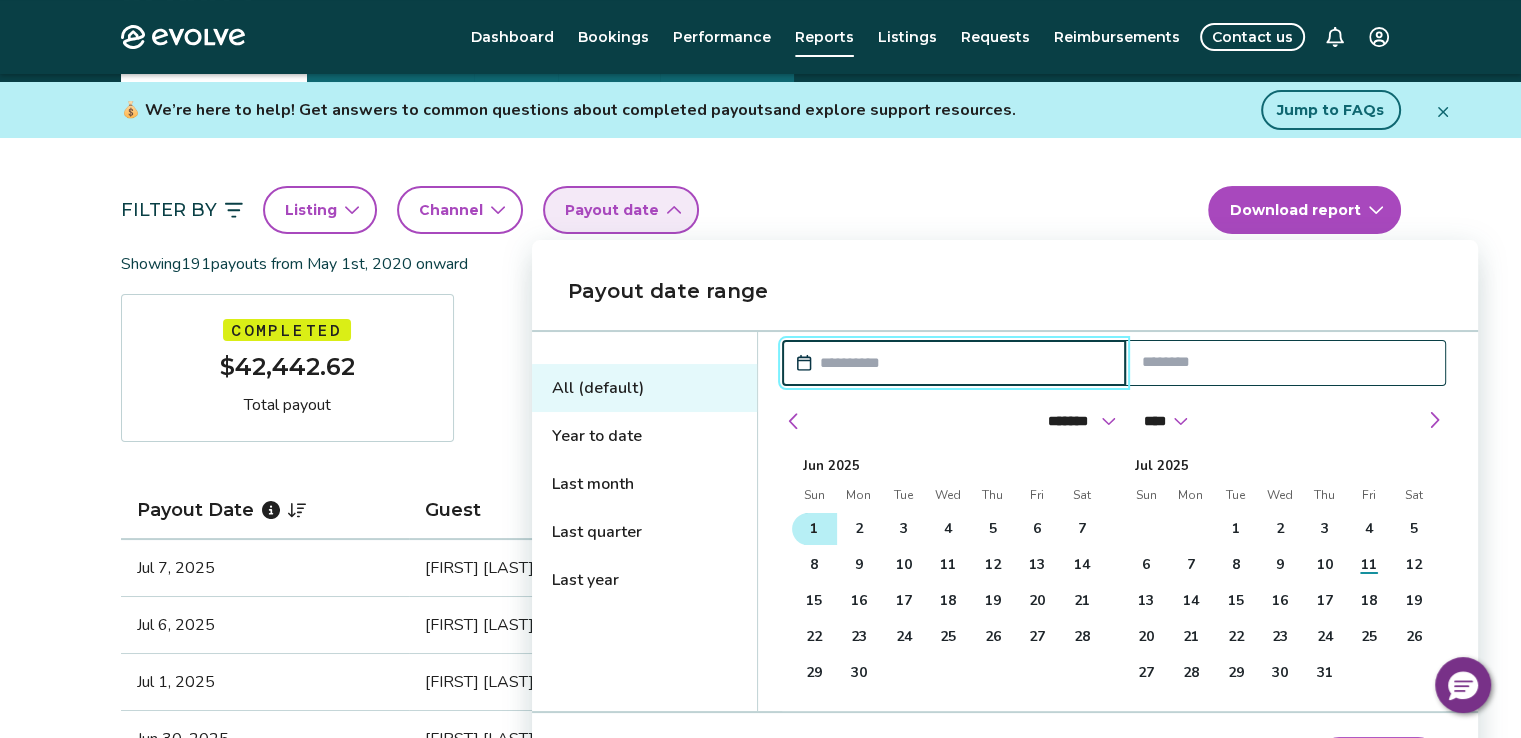click on "1" at bounding box center [814, 529] 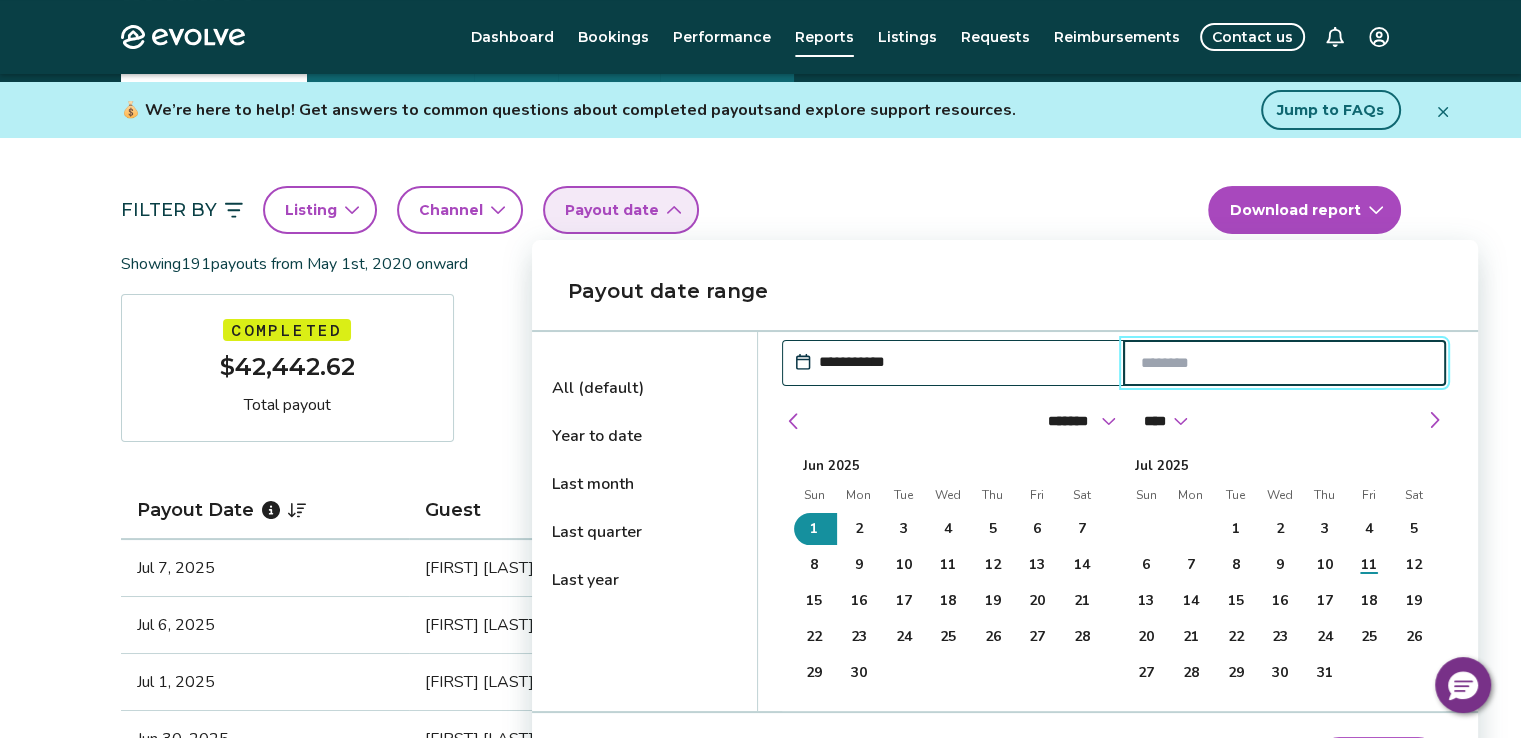 click at bounding box center (1285, 363) 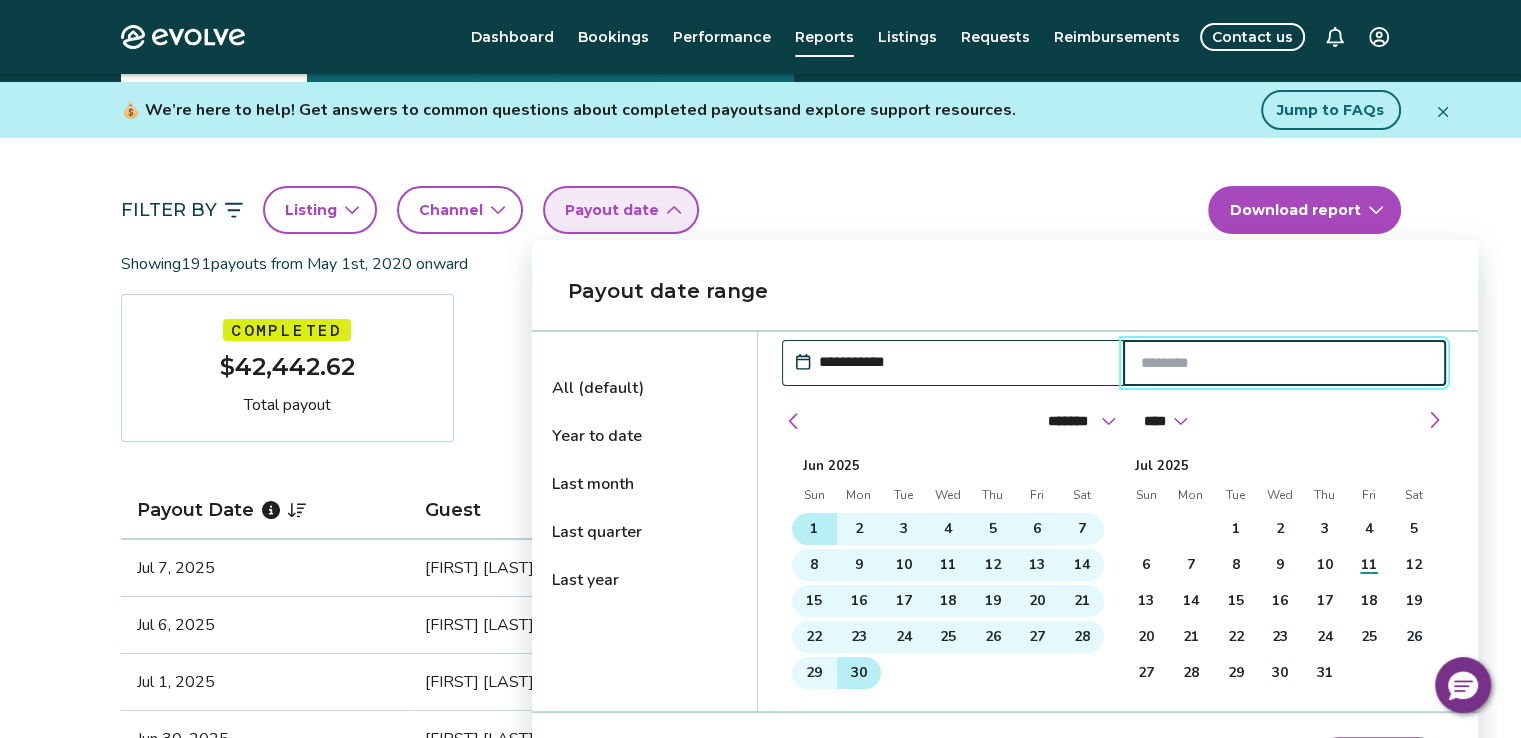 click on "30" at bounding box center [859, 673] 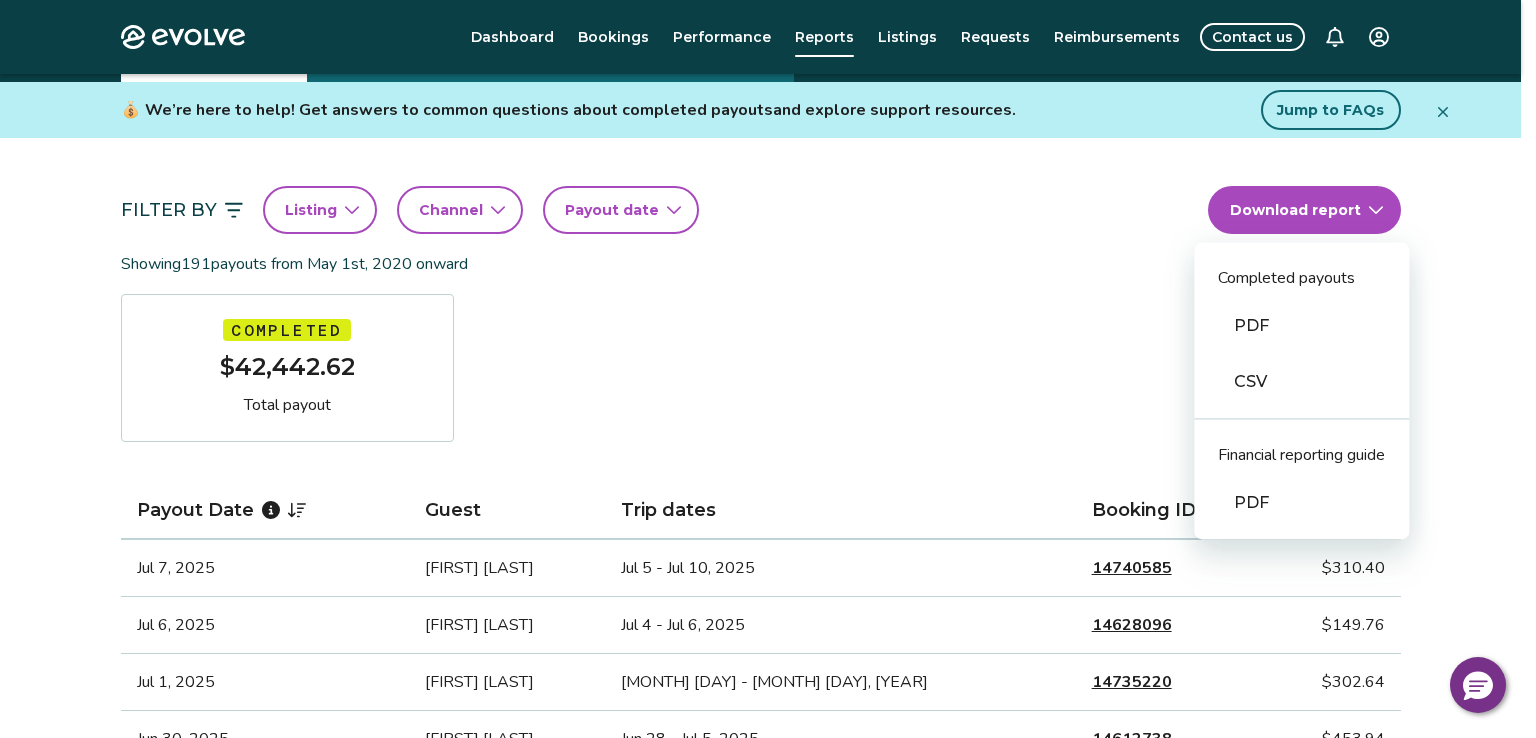 click on "Evolve Dashboard Bookings Performance Reports Listings Requests Reimbursements Contact us Reports Completed payouts Pending payouts Taxes Charges Adjustments 💰 We’re here to help! Get answers to common questions about   completed payouts  and explore support resources. Jump to FAQs Filter By  Listing Channel Payout date Download   report Completed payouts PDF CSV Financial reporting guide PDF Showing  191  payouts   from [MONTH] [DAY], [YEAR] onward Completed $[PRICE] Total payout Payout Date Guest Trip dates Booking ID Payout [MONTH] [DAY], [YEAR] [FIRST] [LAST] [MONTH] [DAY] - [MONTH] [DAY], [YEAR] [NUMBER] $[PRICE] [MONTH] [DAY], [YEAR] [FIRST] [LAST] [MONTH] [DAY] - [MONTH] [DAY], [YEAR] [NUMBER] $[PRICE] [MONTH] [DAY], [YEAR] [FIRST] [LAST] [MONTH] [DAY] - [MONTH] [DAY], [YEAR] [NUMBER] $[PRICE] [MONTH] [DAY], [YEAR] [FIRST] [LAST] [MONTH] [DAY] - [MONTH] [DAY], [YEAR] [NUMBER] $[PRICE] [MONTH] [DAY], [YEAR] [FIRST] [LAST] [MONTH] [DAY] - [MONTH] [DAY], [YEAR] [NUMBER] $[PRICE] [MONTH] [DAY], [YEAR] [FIRST] [LAST] [MONTH] [DAY] - [MONTH] [DAY], [YEAR] [NUMBER] $[PRICE] [MONTH] [DAY], [YEAR] [FIRST] [LAST]" at bounding box center (768, 1197) 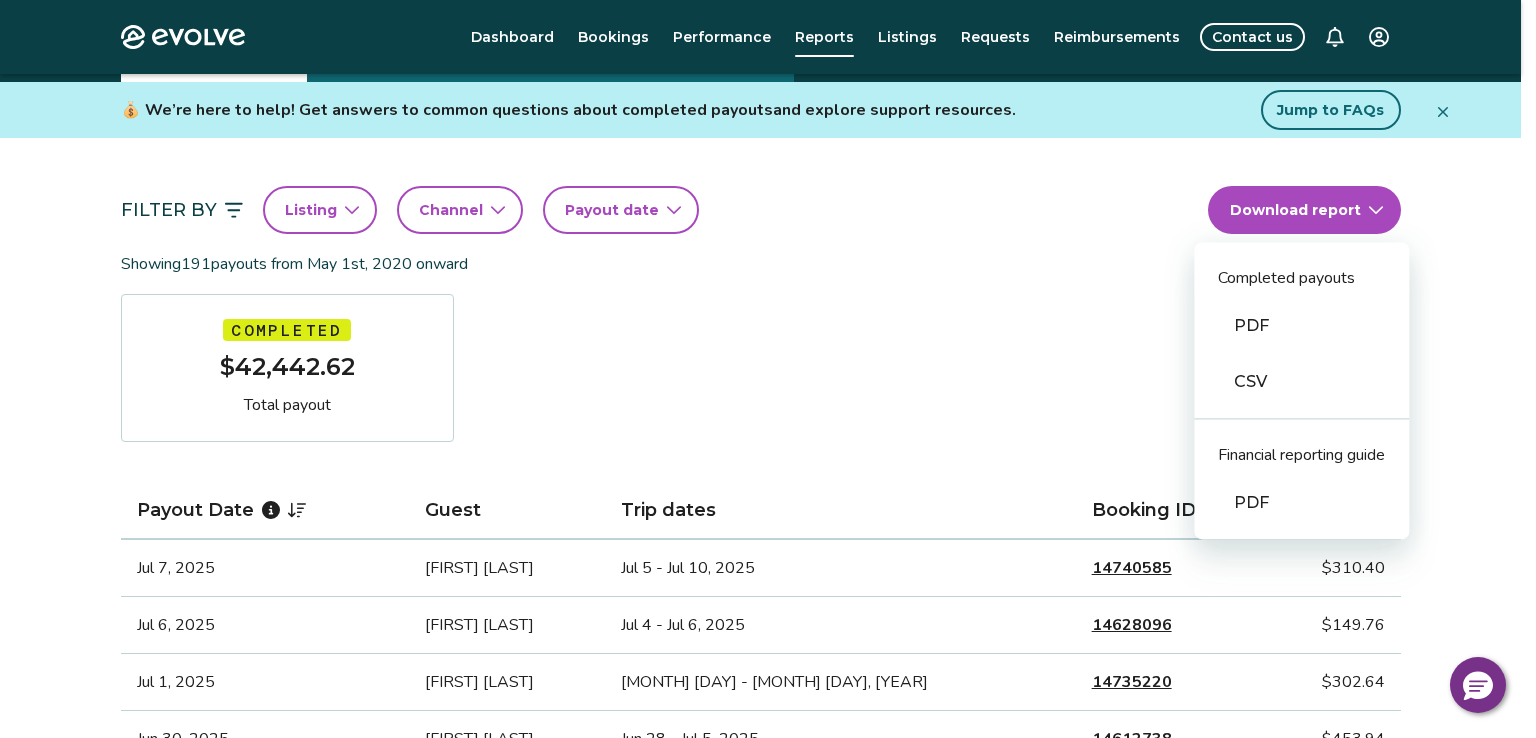 click on "PDF" at bounding box center [1301, 326] 